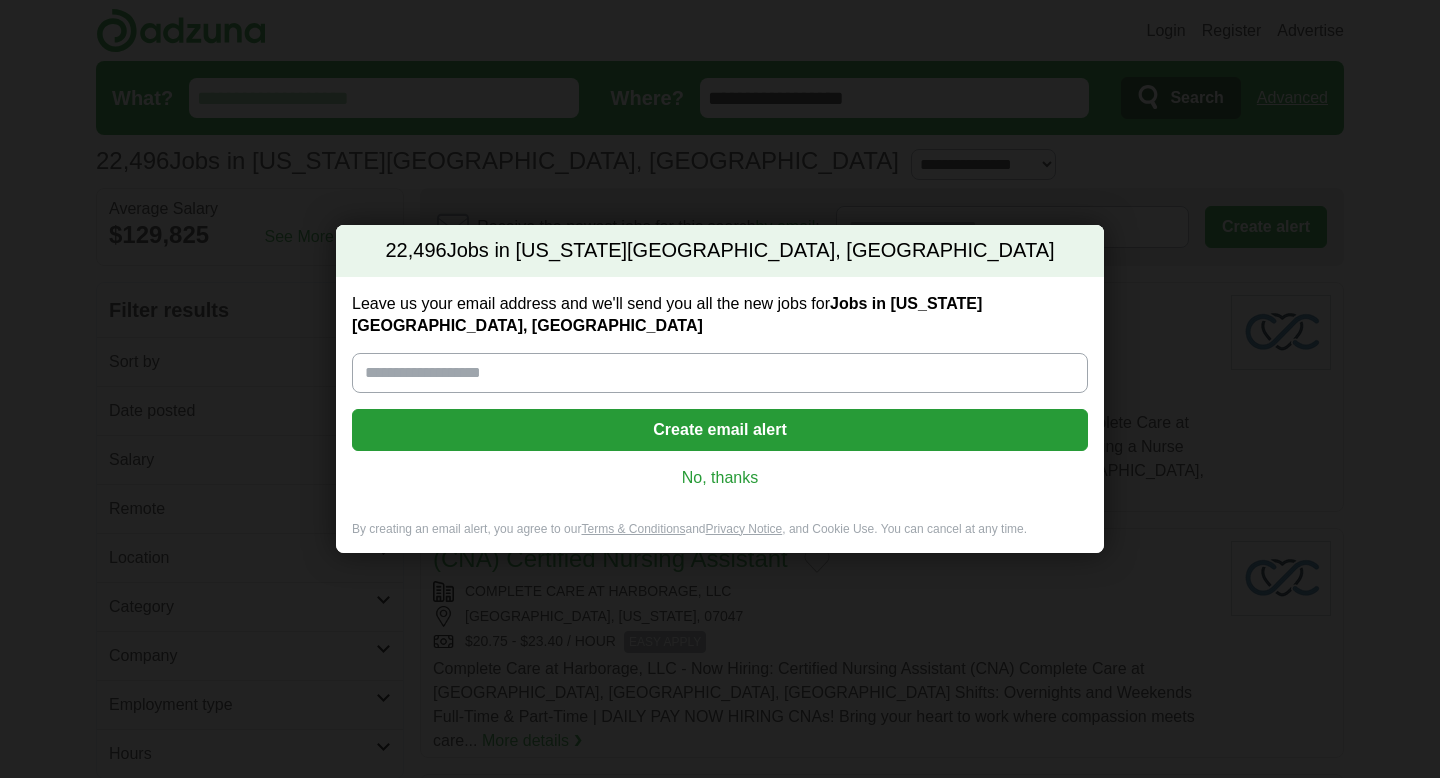 scroll, scrollTop: 0, scrollLeft: 0, axis: both 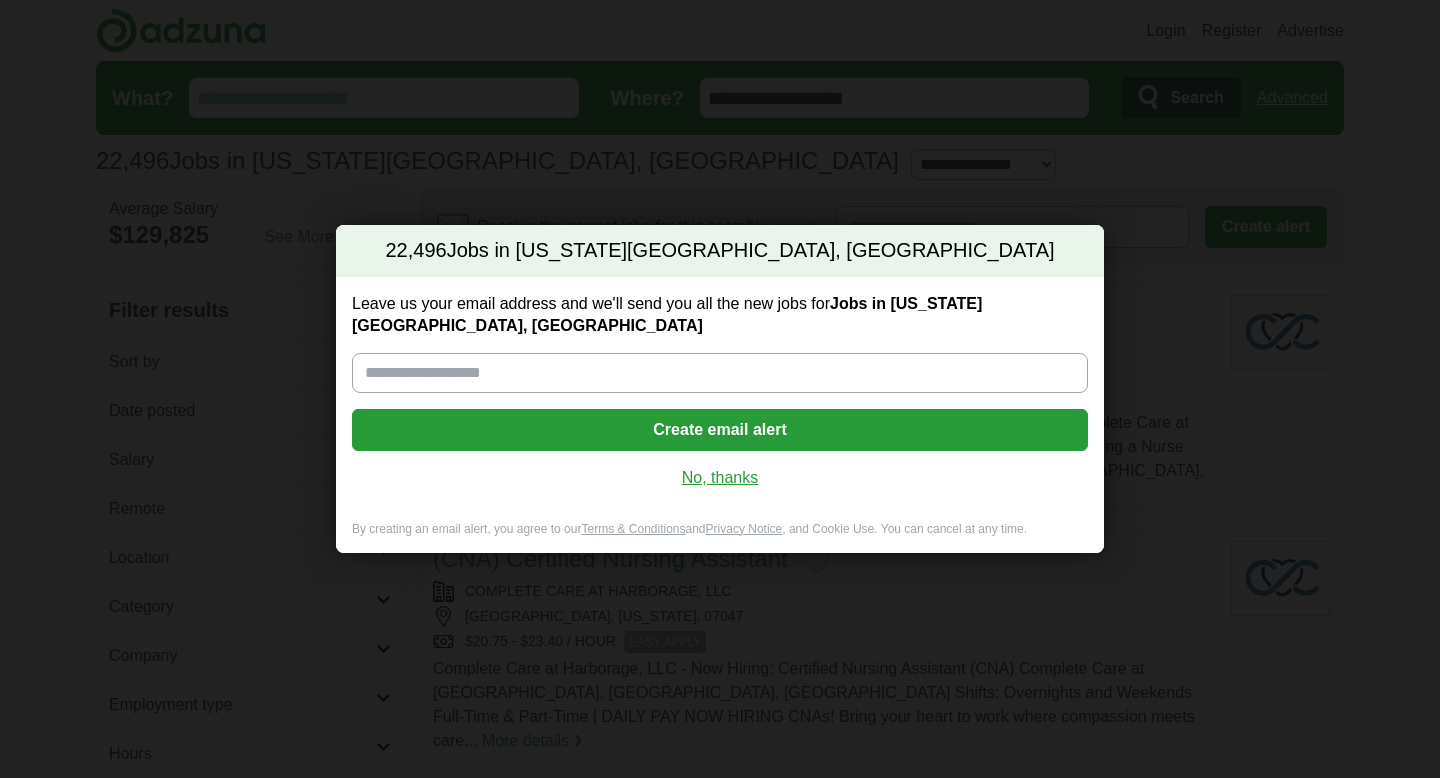 click on "No, thanks" at bounding box center (720, 478) 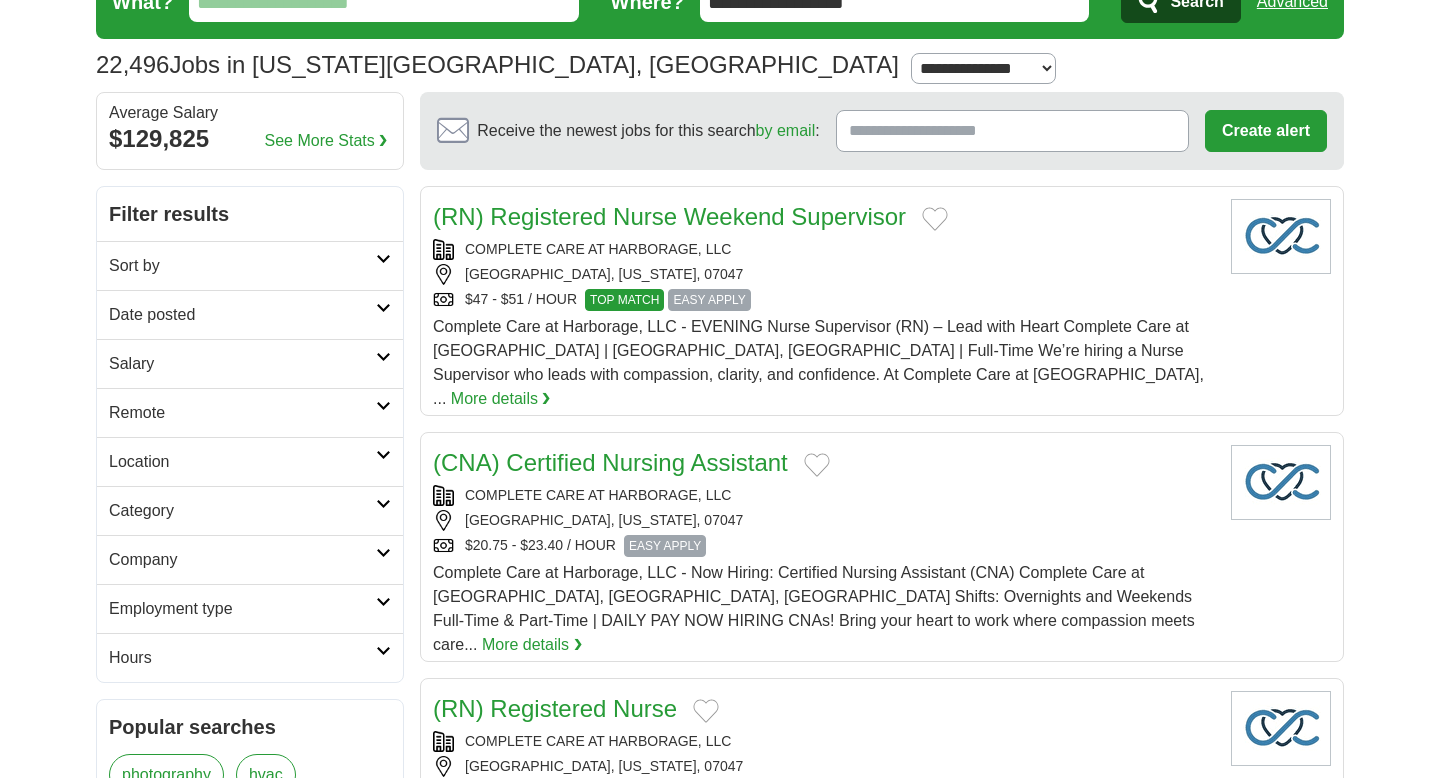 scroll, scrollTop: 99, scrollLeft: 0, axis: vertical 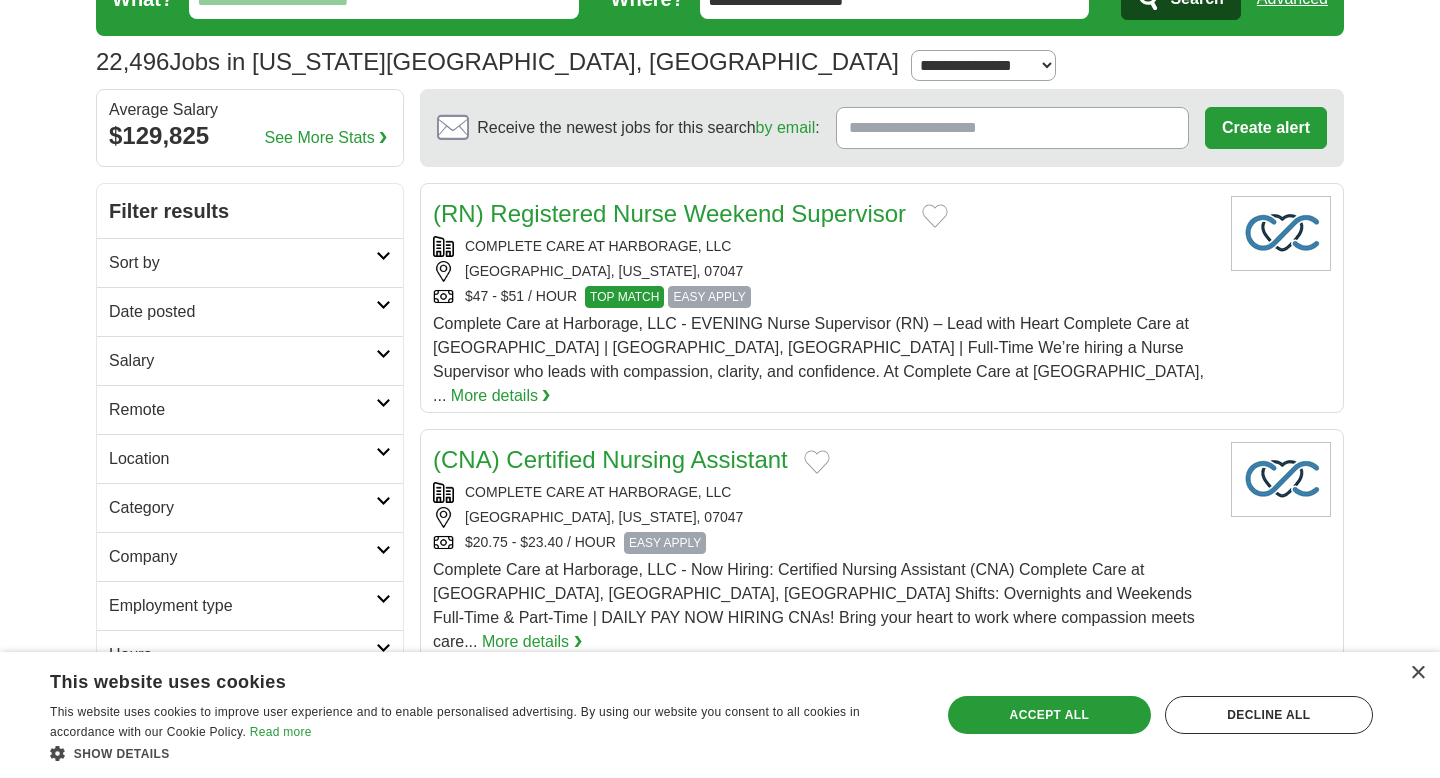 click on "Salary" at bounding box center (242, 361) 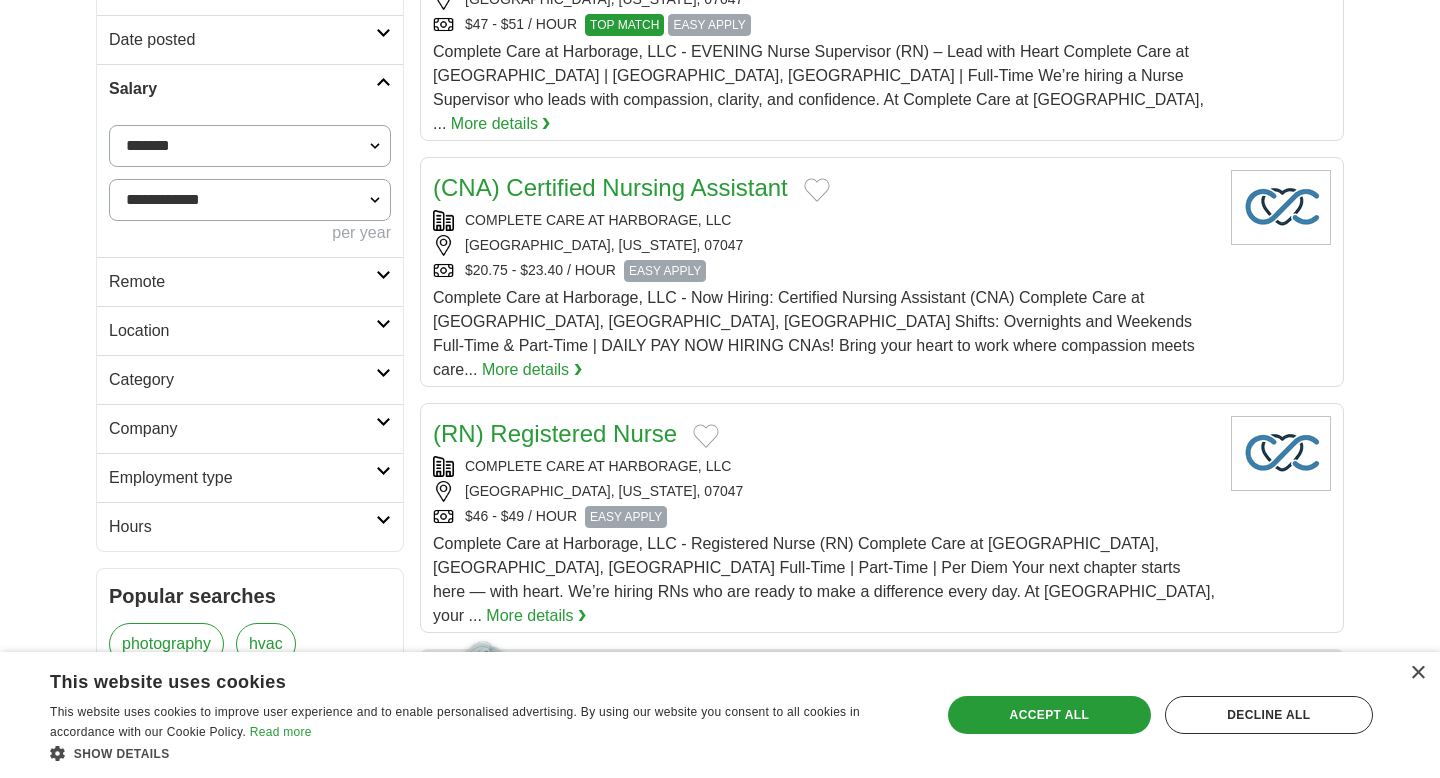 scroll, scrollTop: 370, scrollLeft: 0, axis: vertical 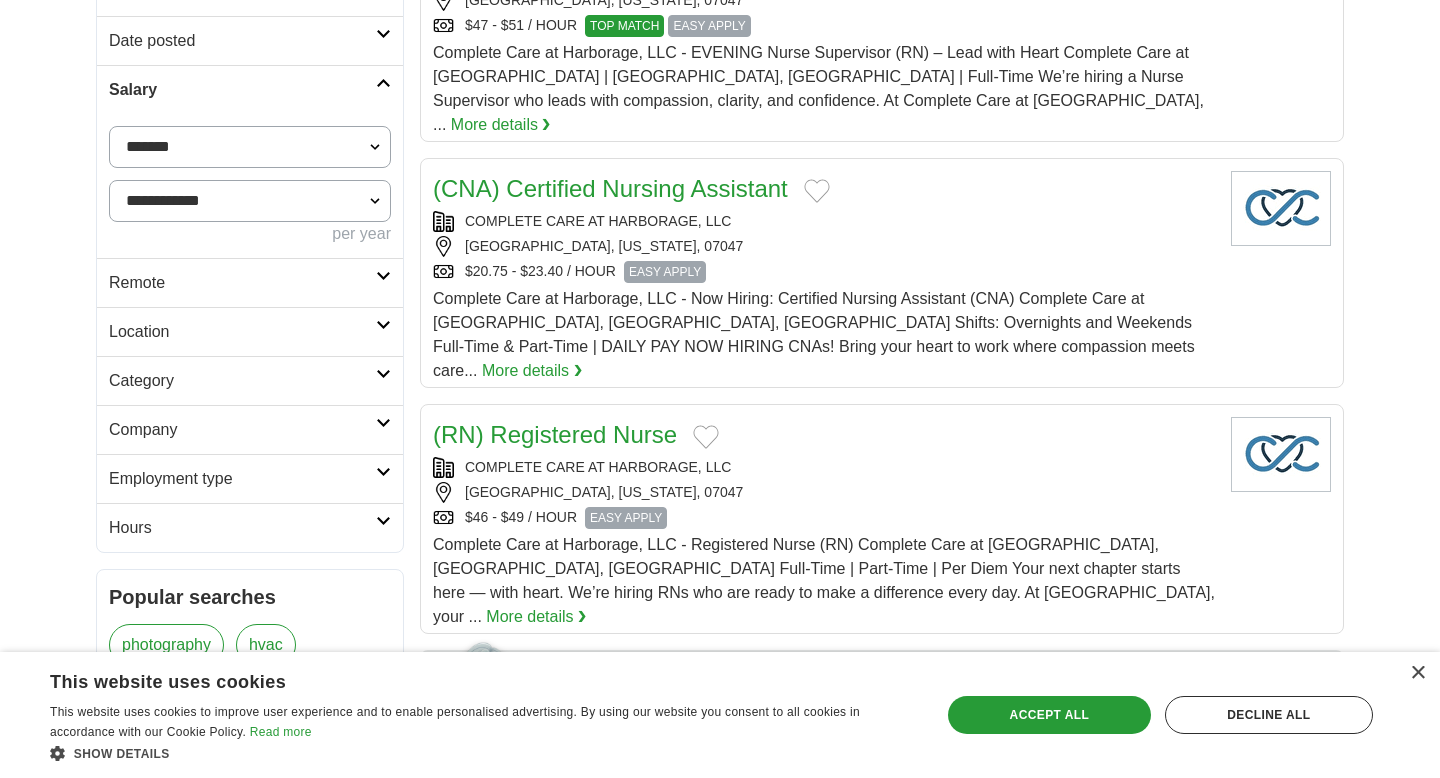 click on "Employment type" at bounding box center (242, 479) 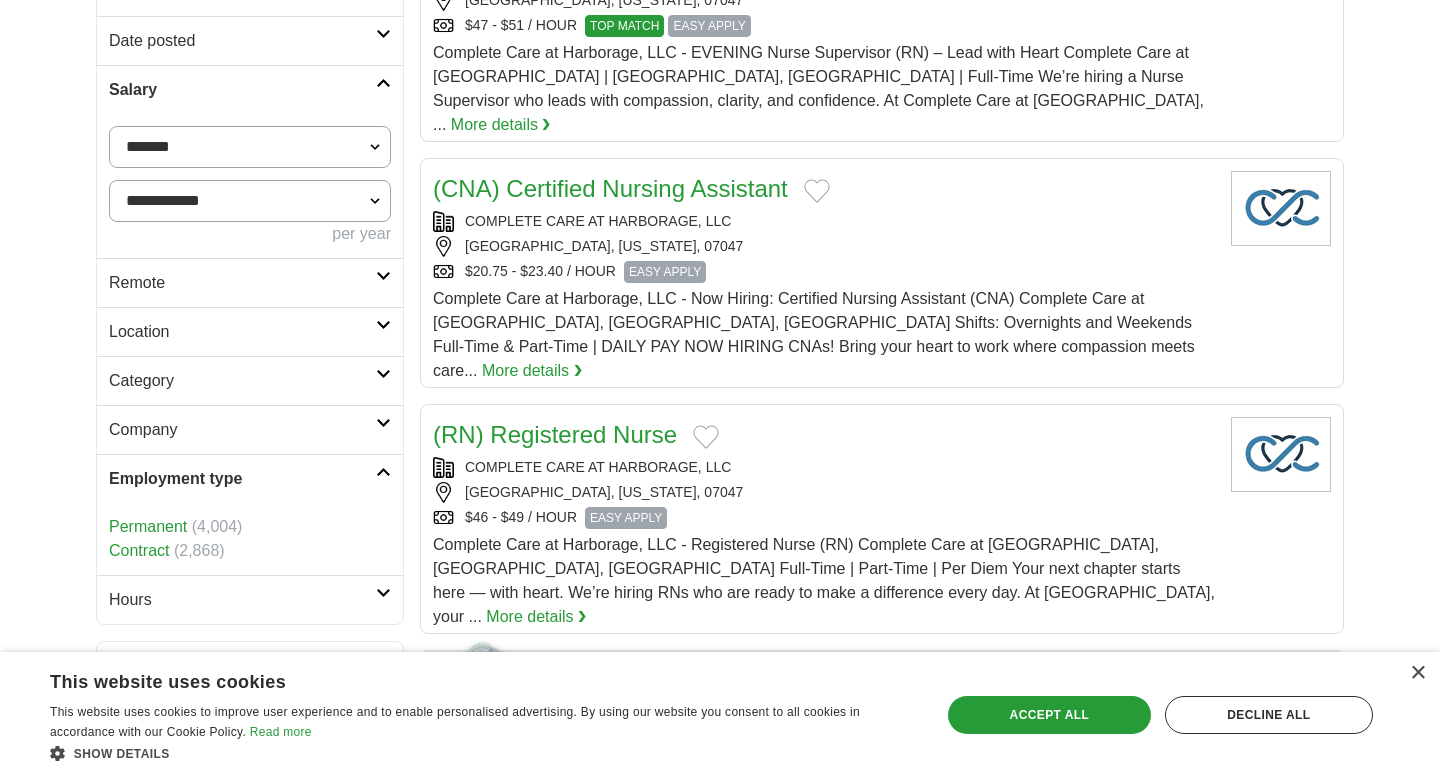 click on "Remote" at bounding box center [242, 283] 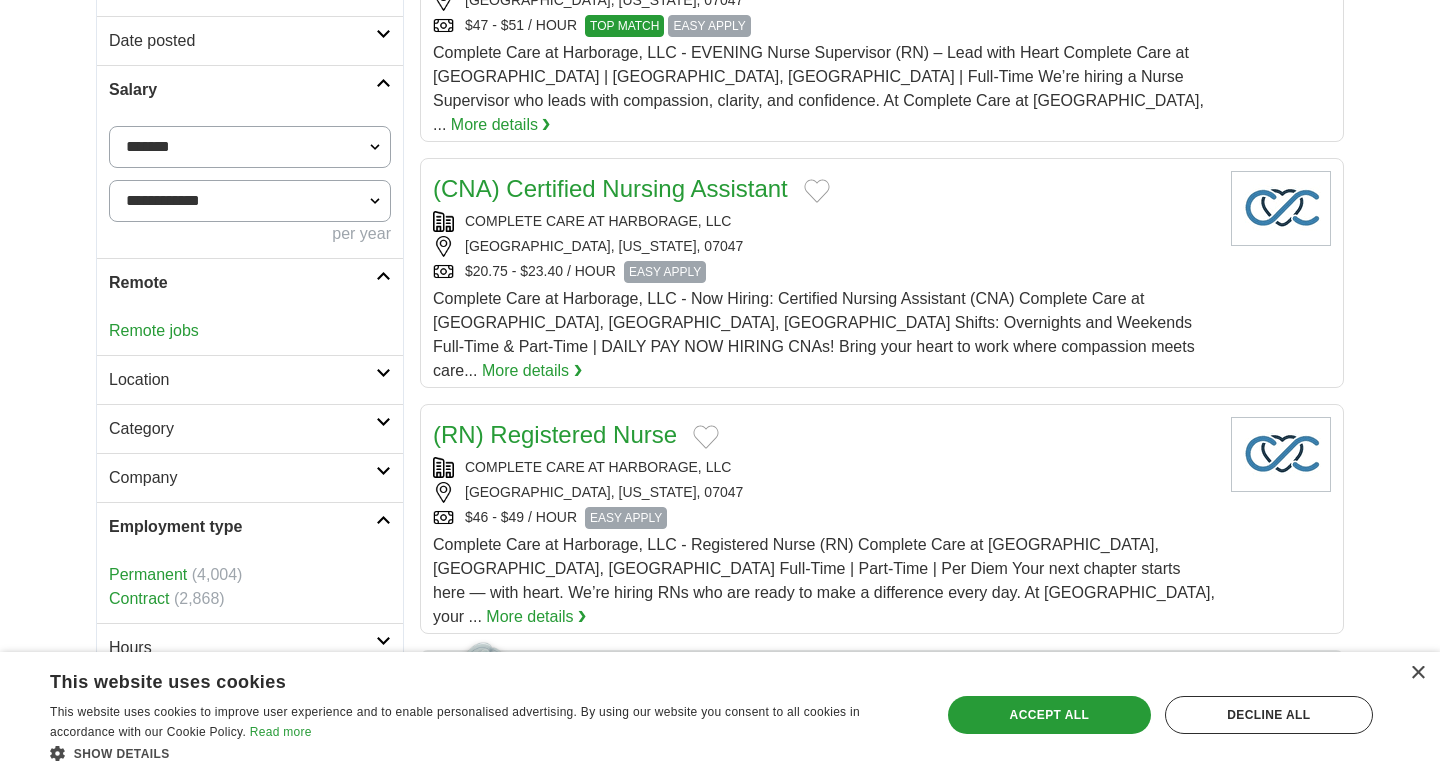 click on "Category" at bounding box center (242, 429) 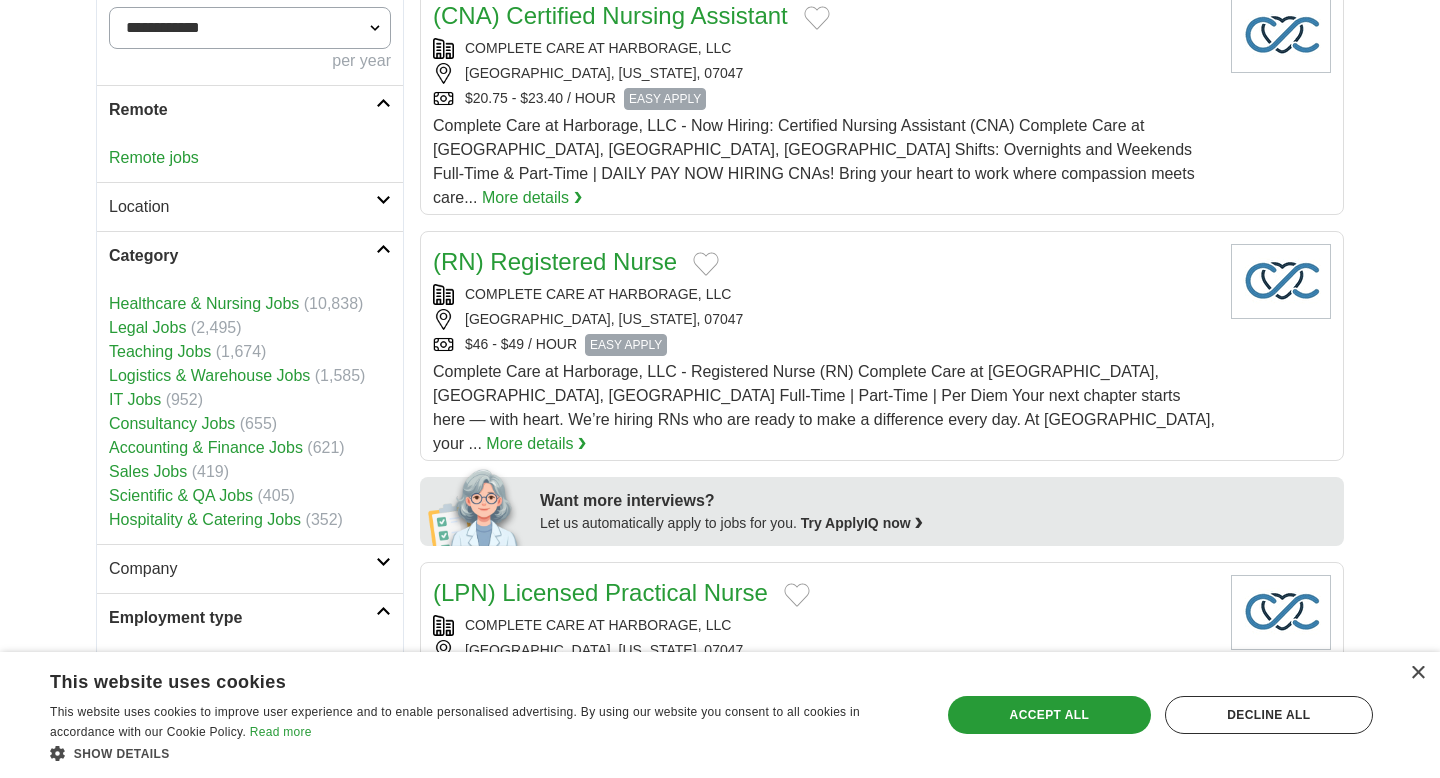 scroll, scrollTop: 614, scrollLeft: 0, axis: vertical 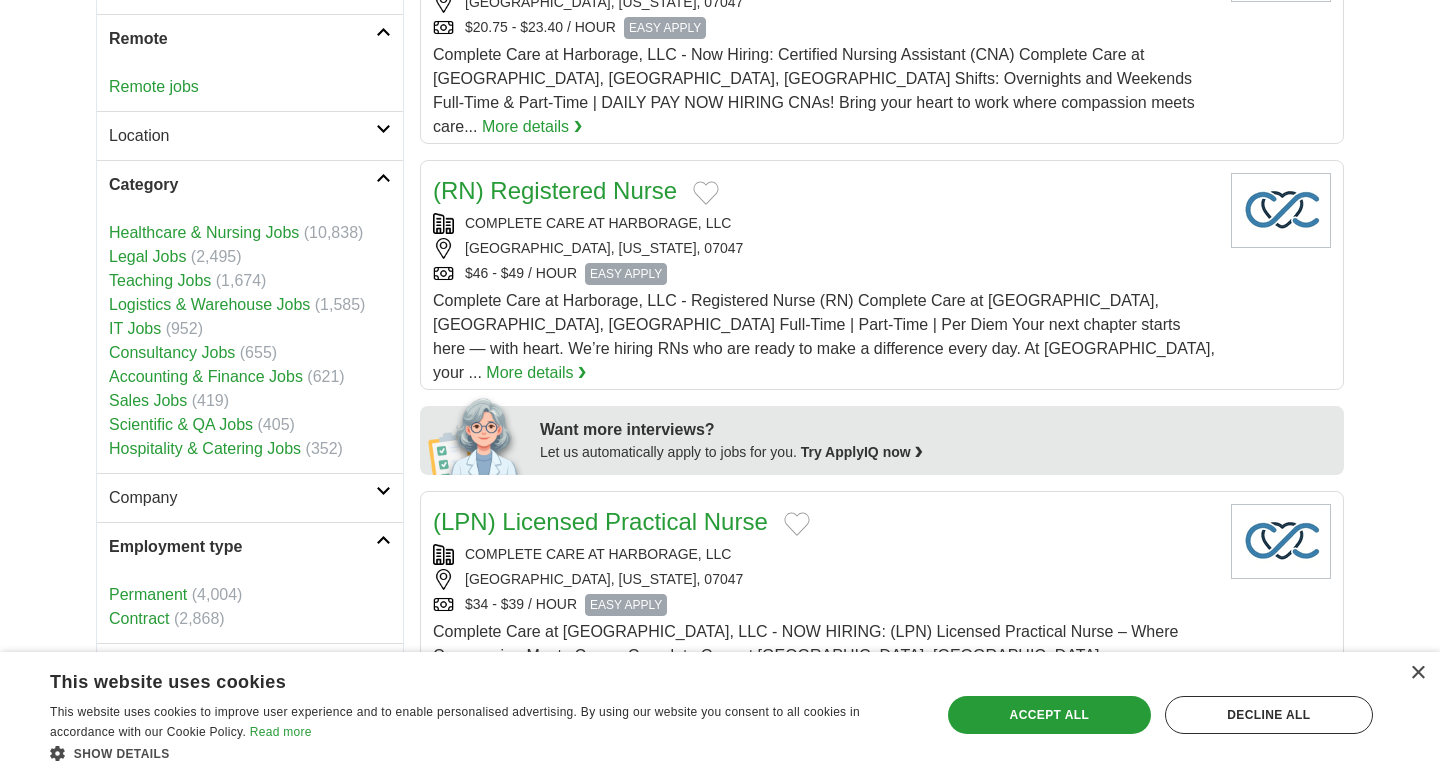 click on "Company" at bounding box center (242, 498) 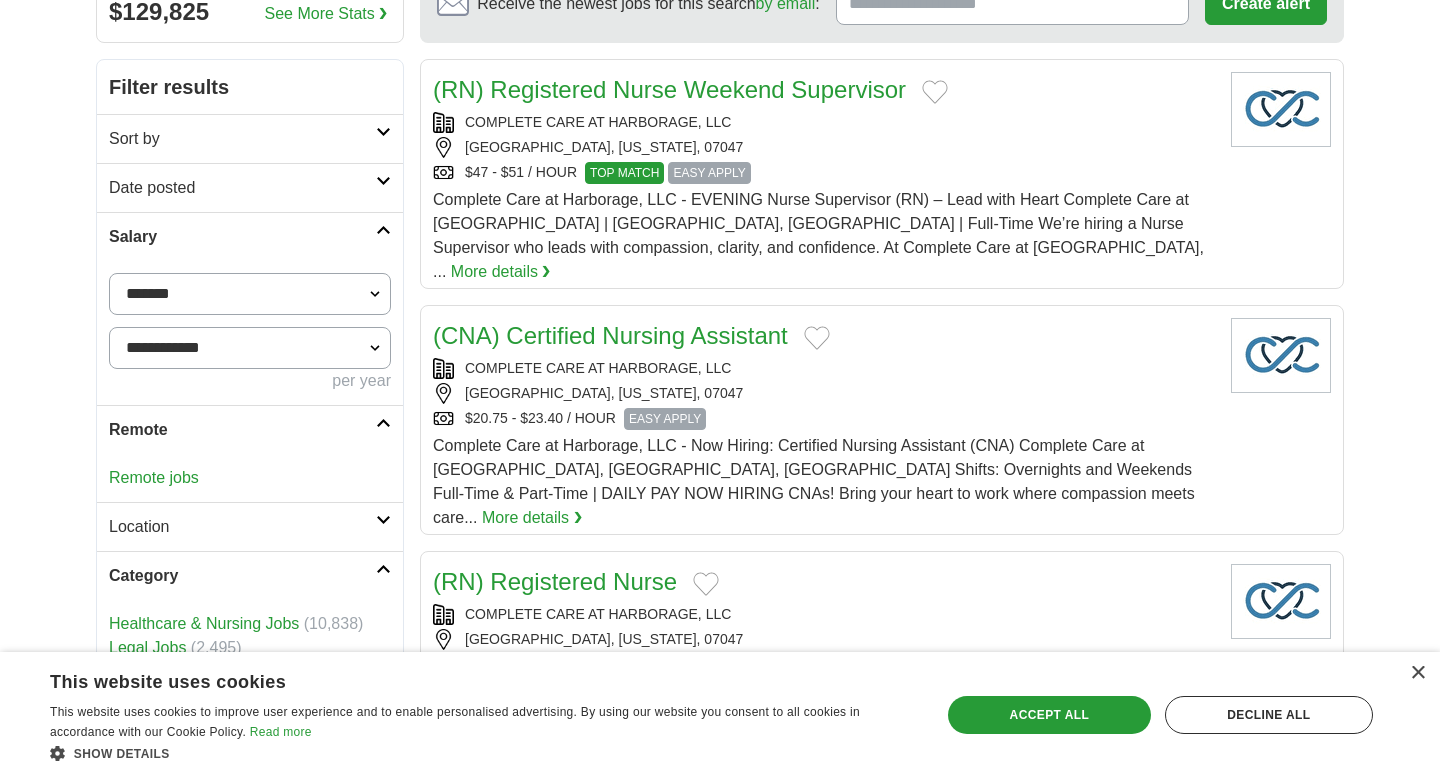 scroll, scrollTop: 177, scrollLeft: 0, axis: vertical 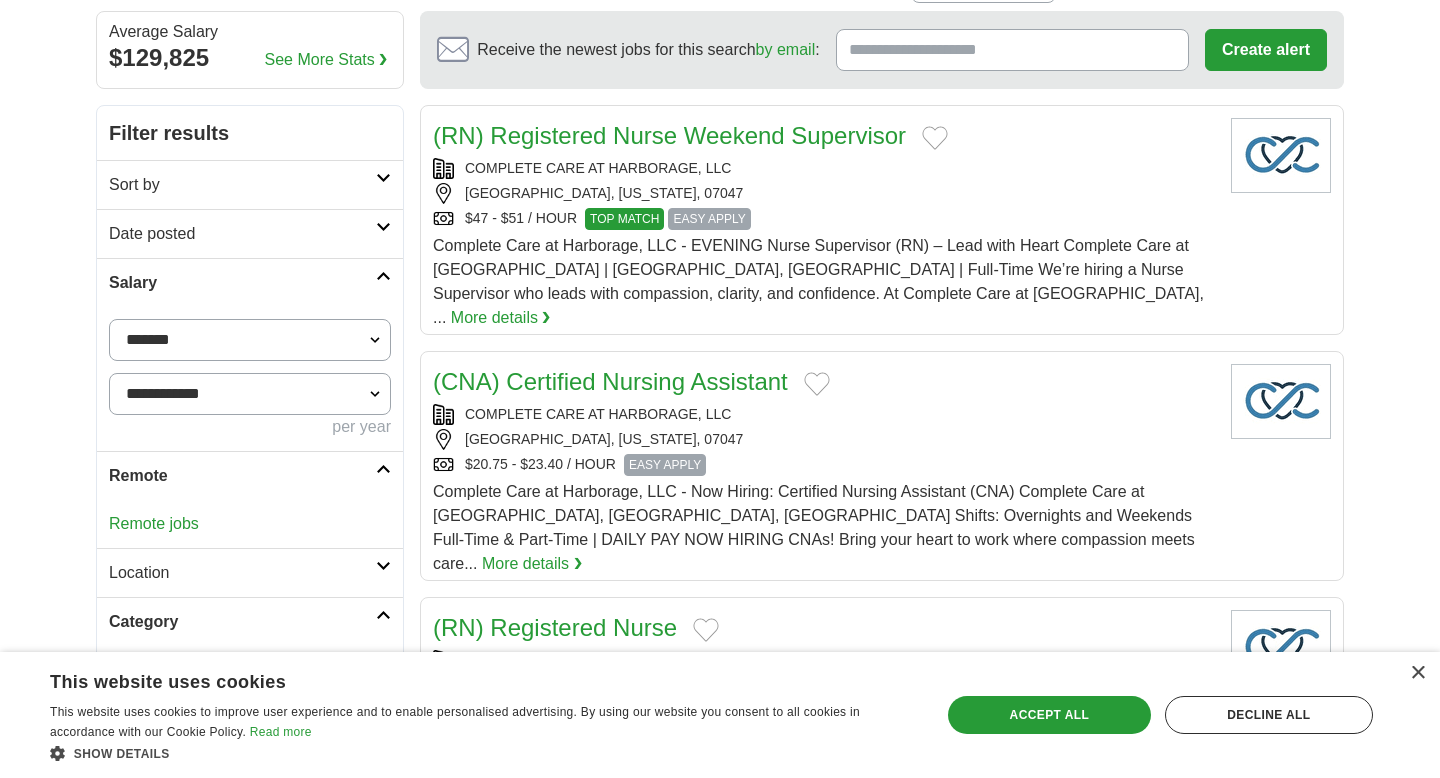 click on "Date posted" at bounding box center (242, 234) 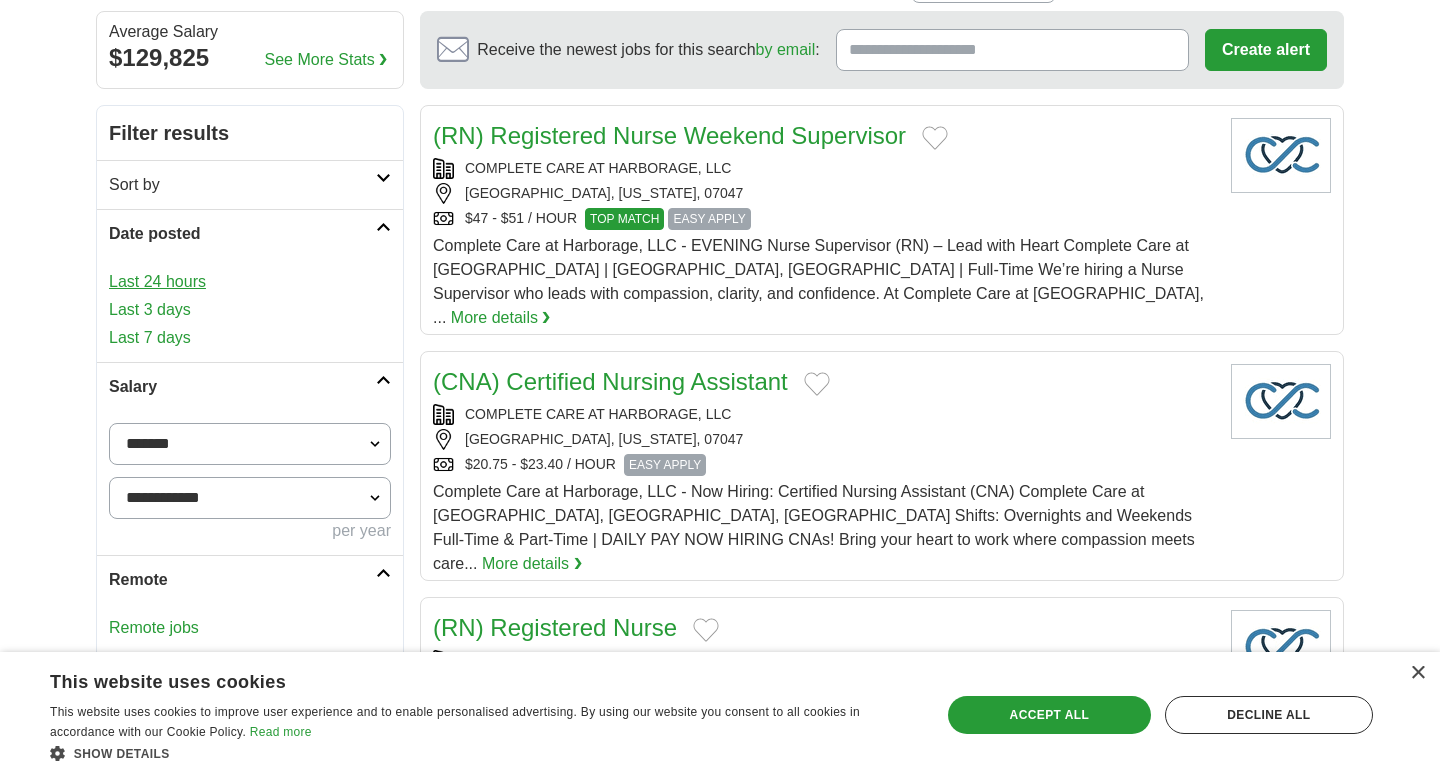click on "Last 24 hours" at bounding box center (250, 282) 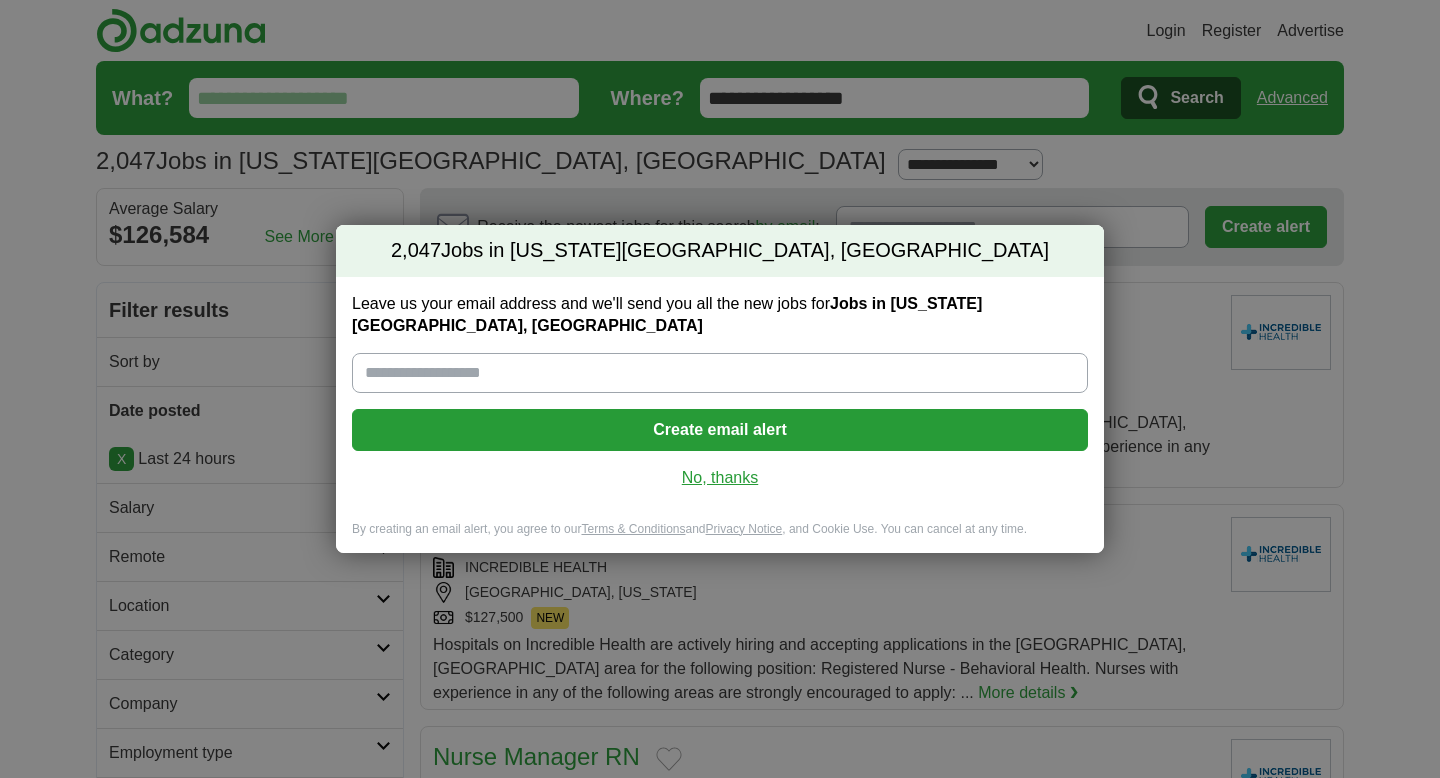 scroll, scrollTop: 0, scrollLeft: 0, axis: both 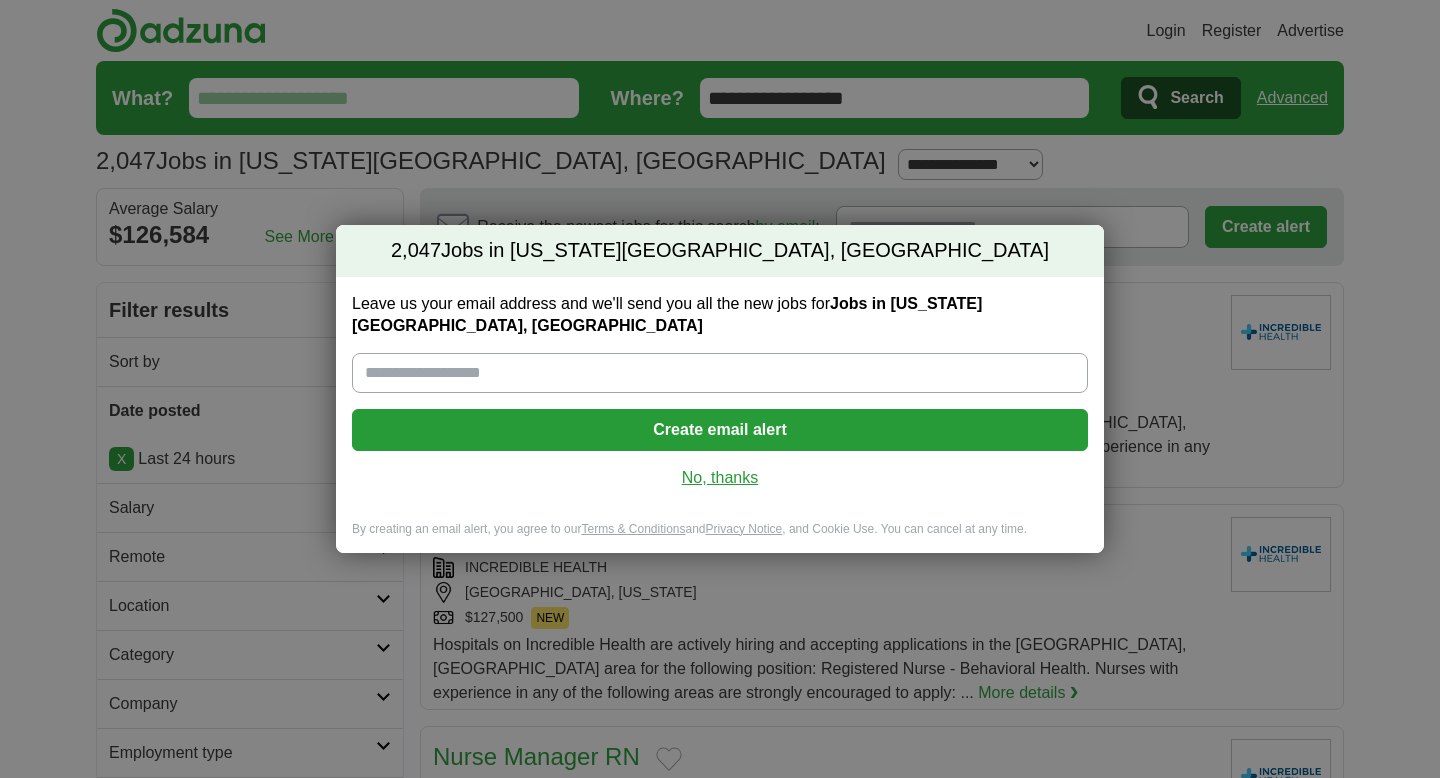click on "No, thanks" at bounding box center (720, 478) 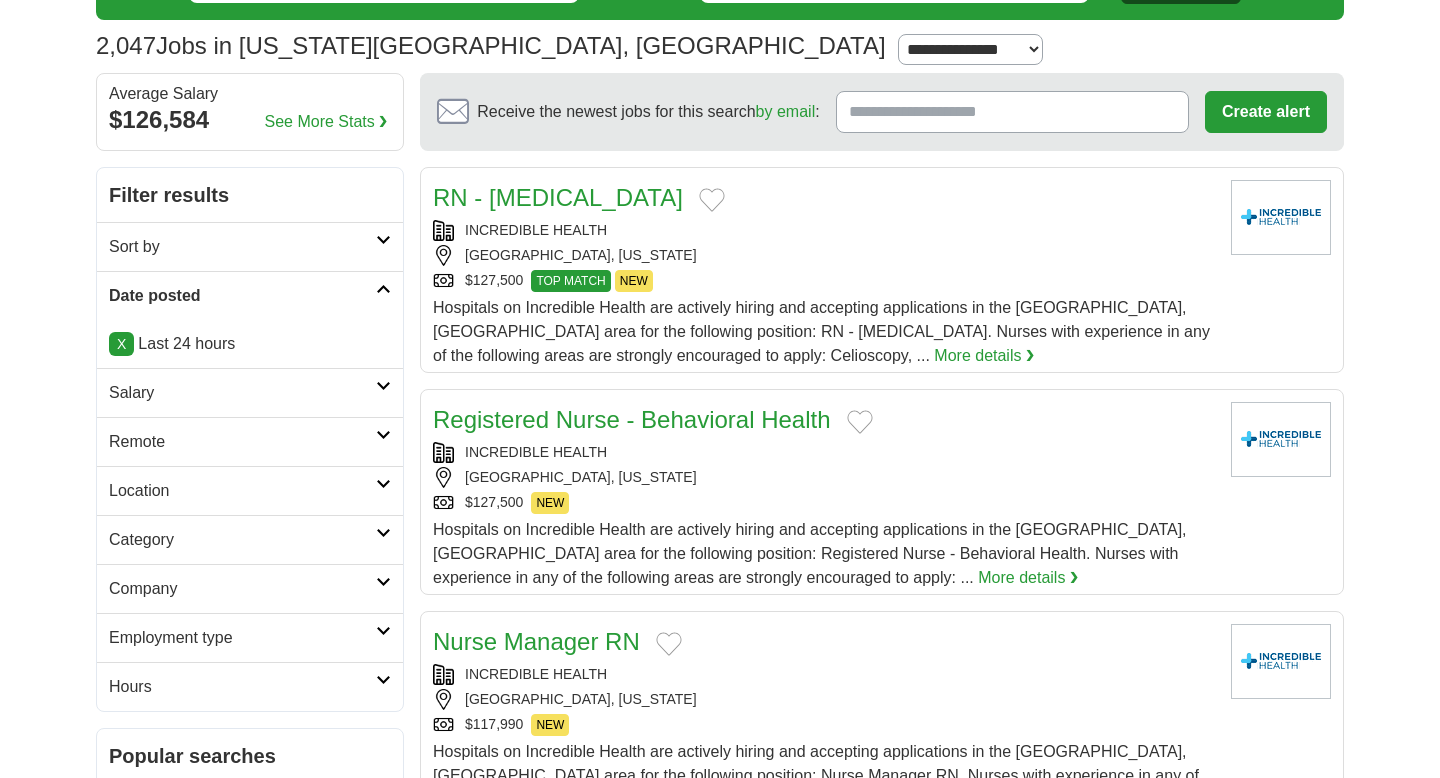scroll, scrollTop: 20, scrollLeft: 0, axis: vertical 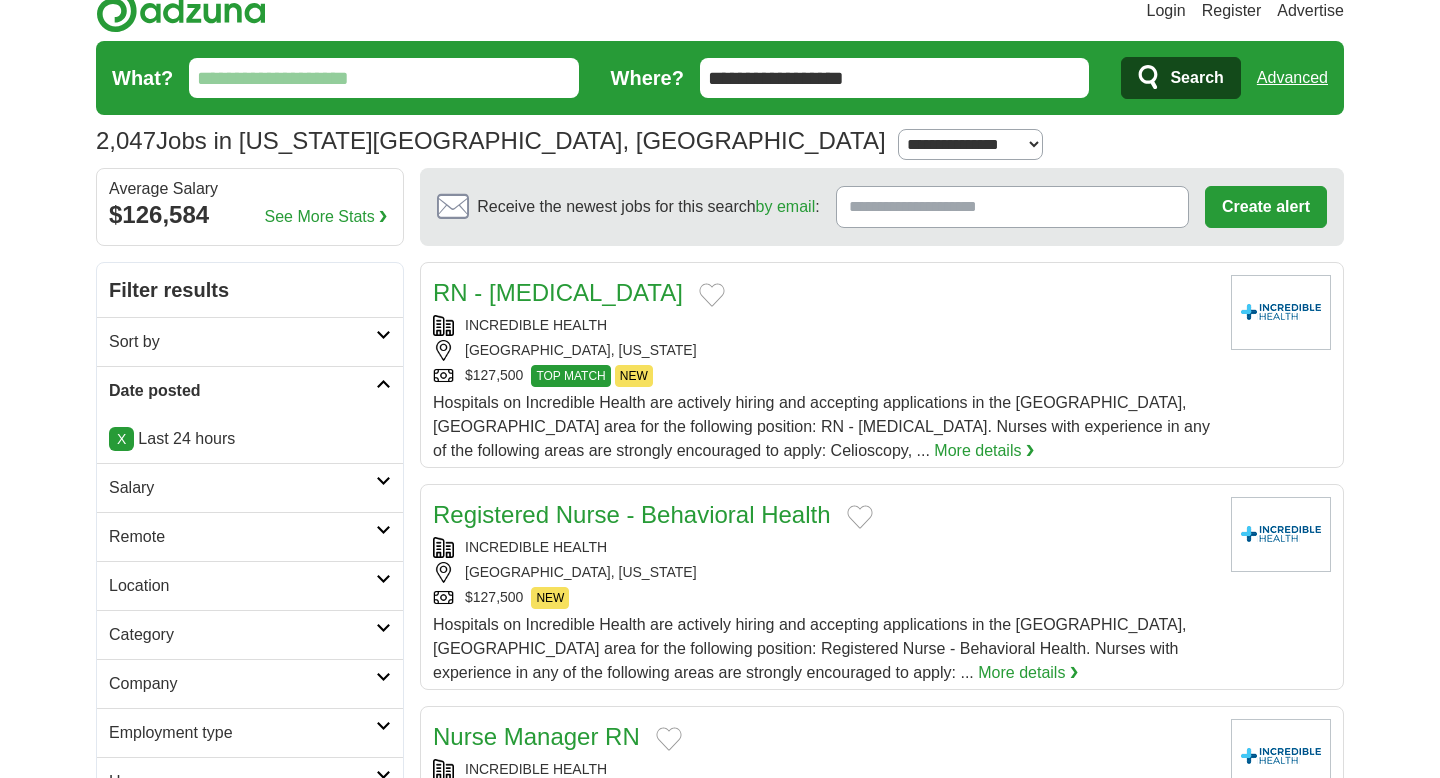 click on "**********" at bounding box center (970, 144) 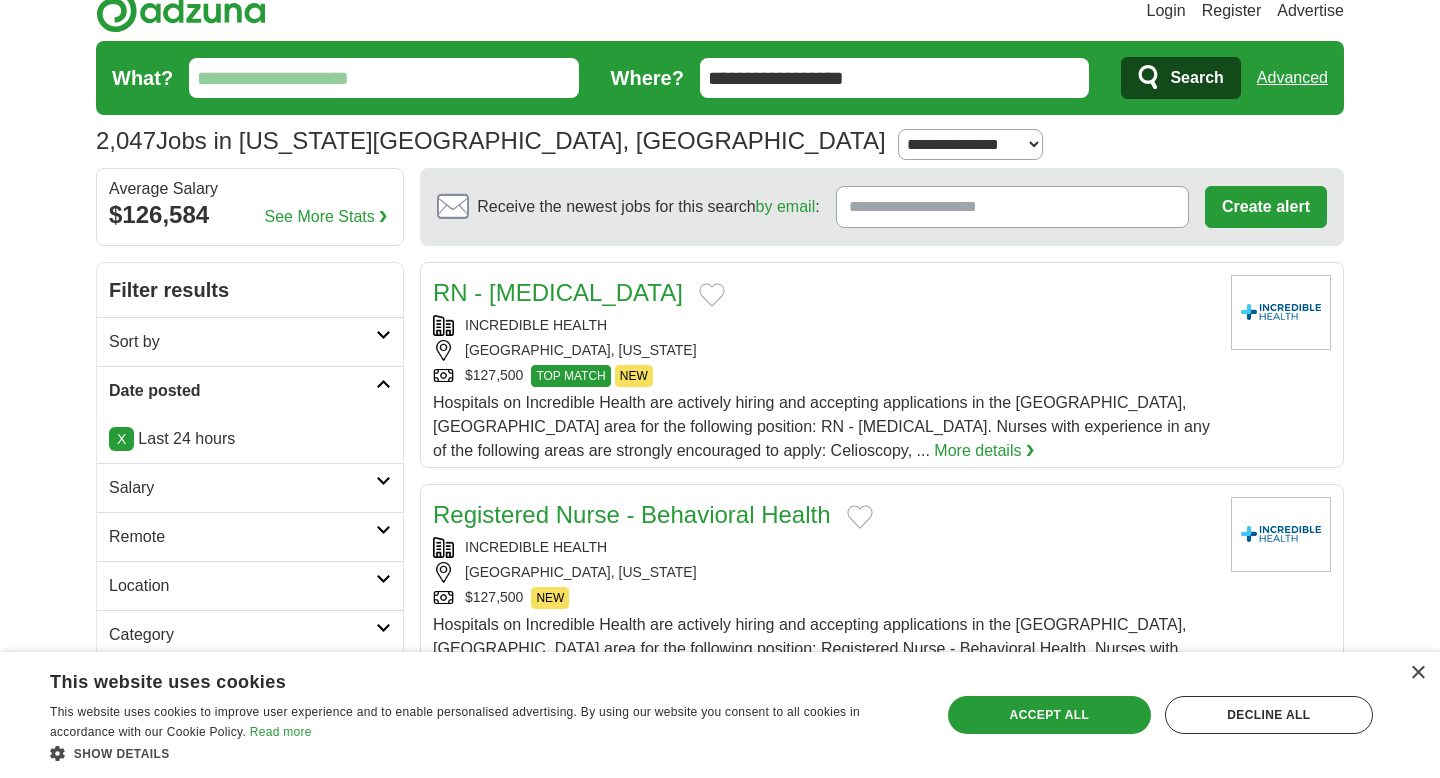 select on "*" 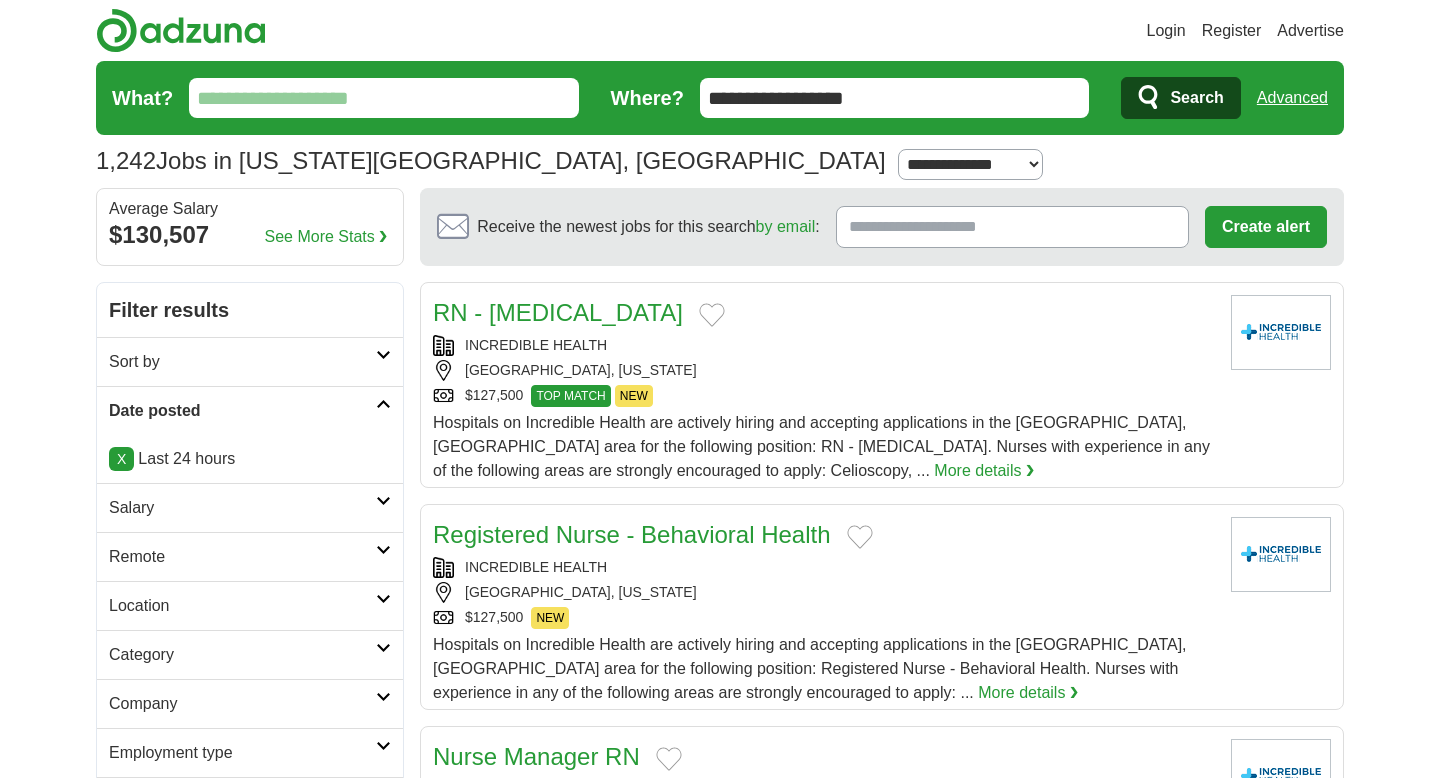 scroll, scrollTop: 0, scrollLeft: 0, axis: both 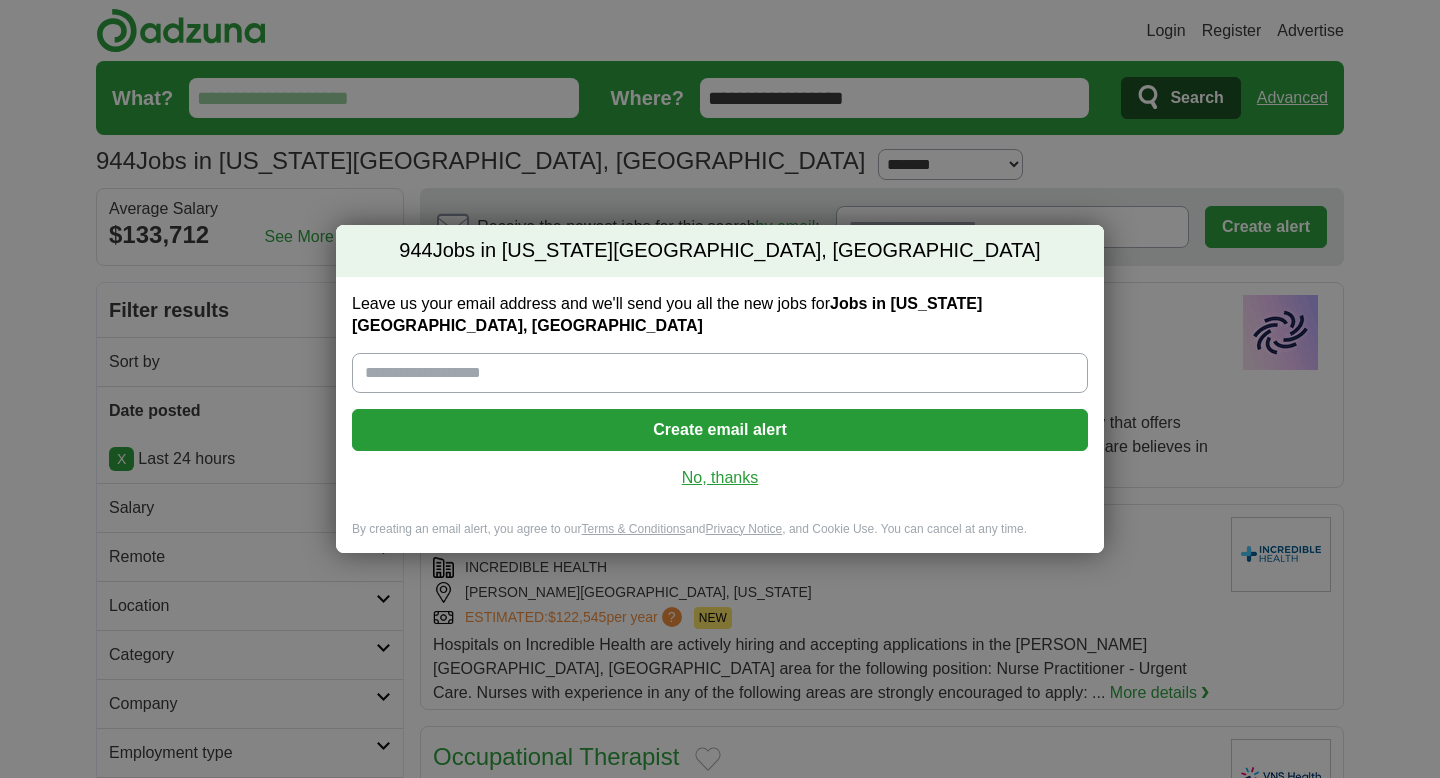 click on "No, thanks" at bounding box center [720, 478] 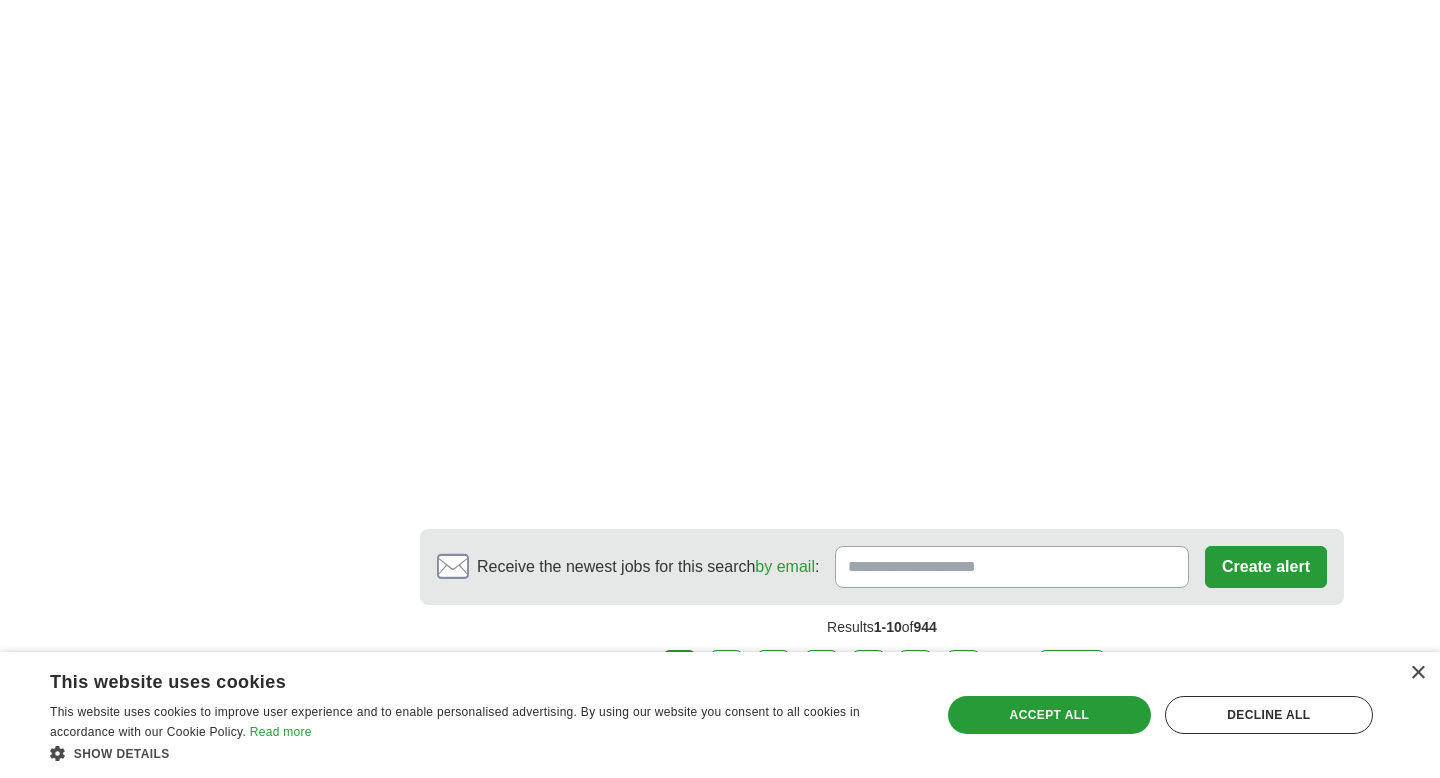 scroll, scrollTop: 3288, scrollLeft: 0, axis: vertical 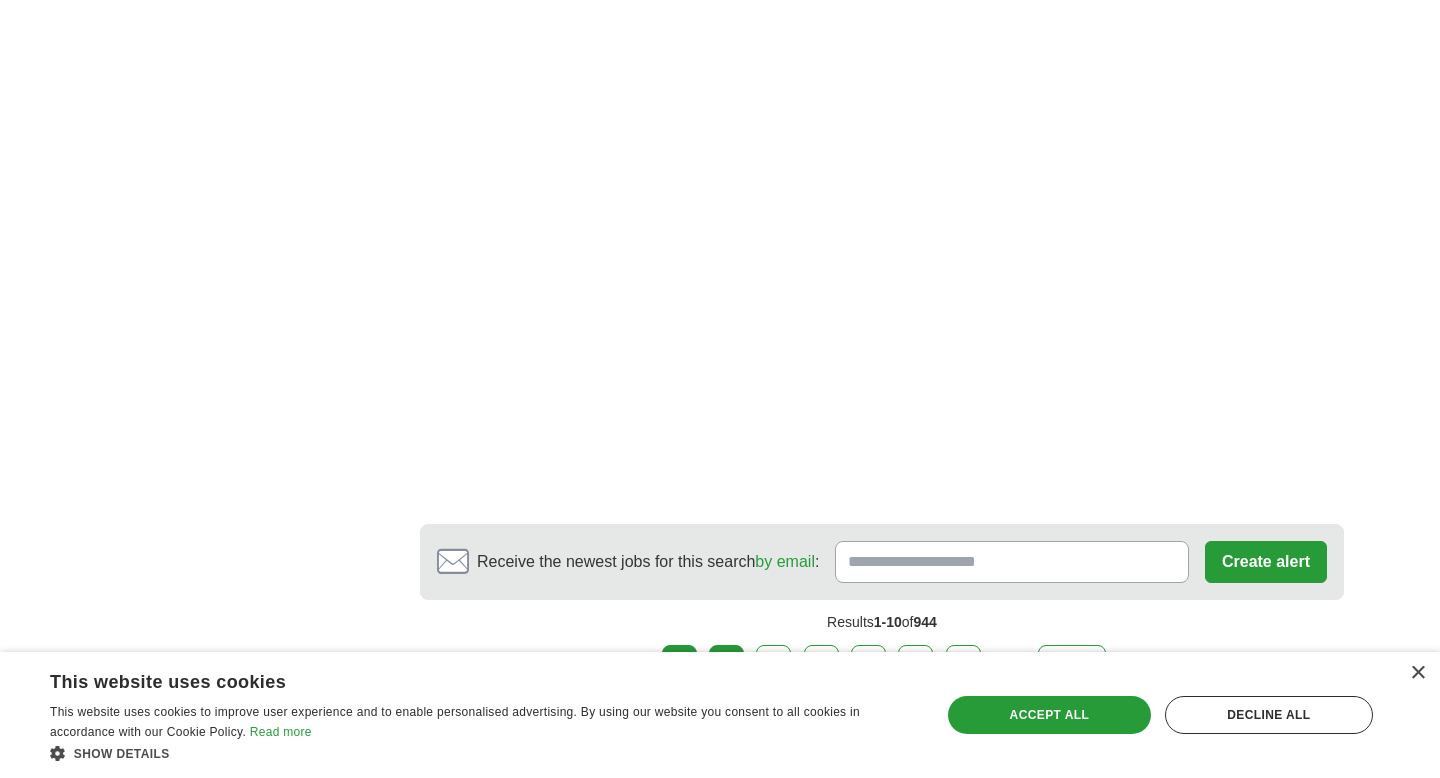 click on "2" at bounding box center [726, 666] 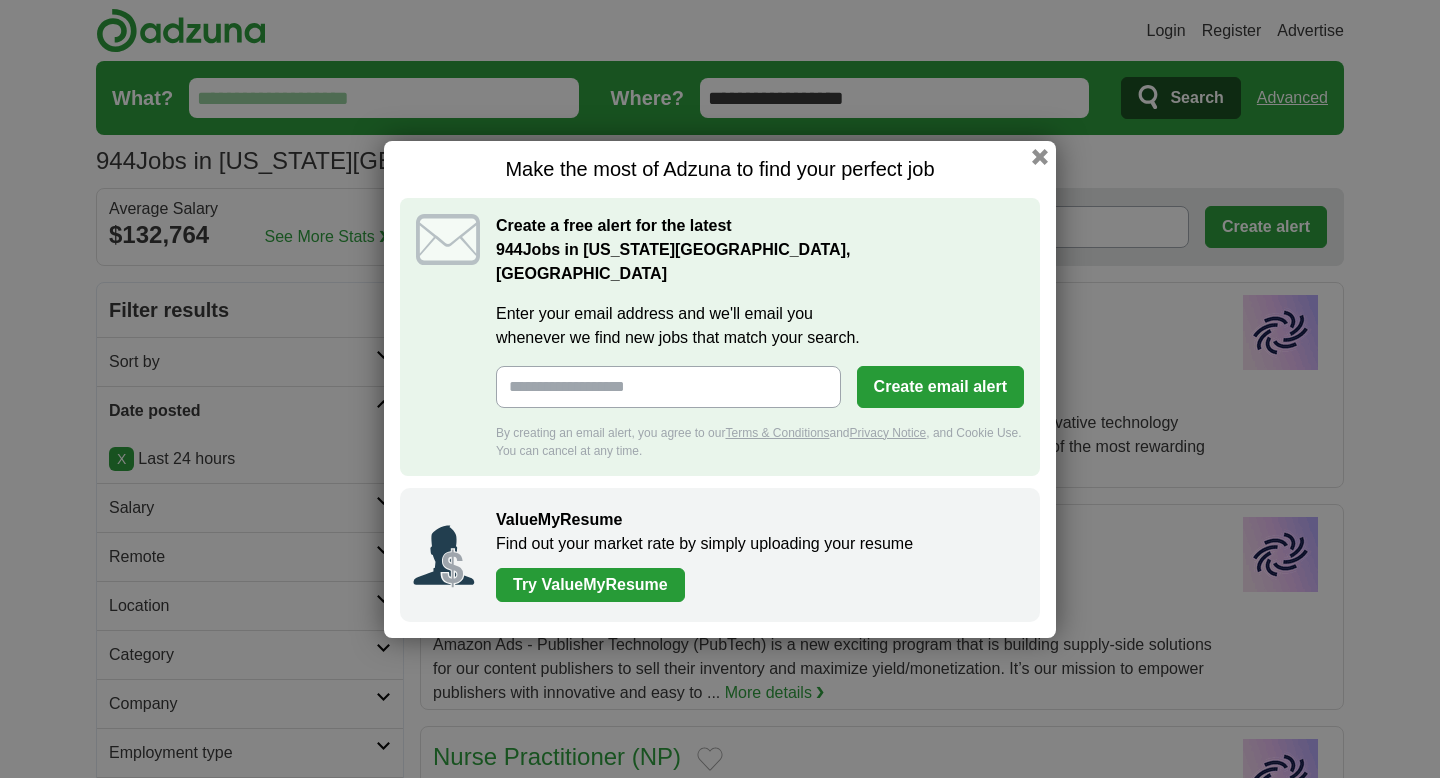 scroll, scrollTop: 0, scrollLeft: 0, axis: both 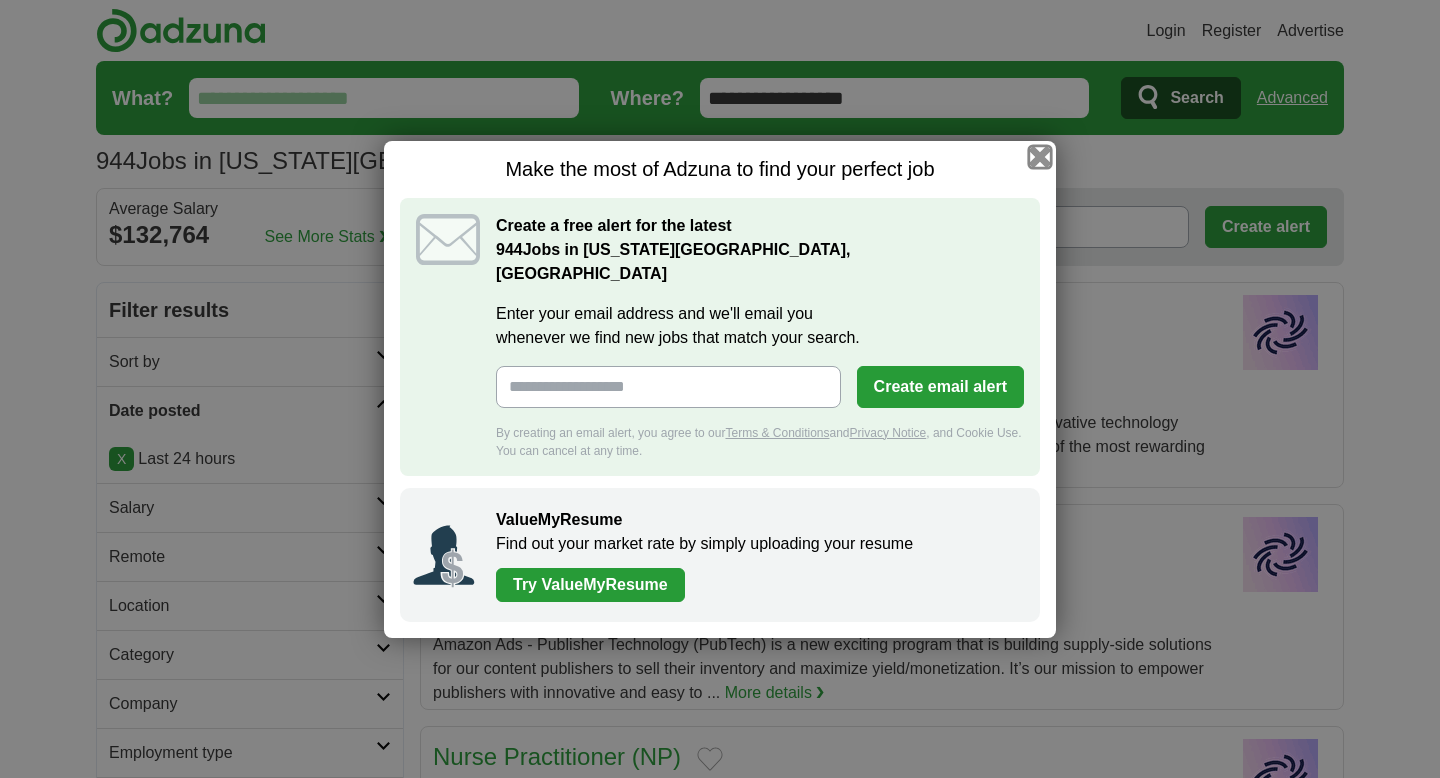 click at bounding box center [1040, 156] 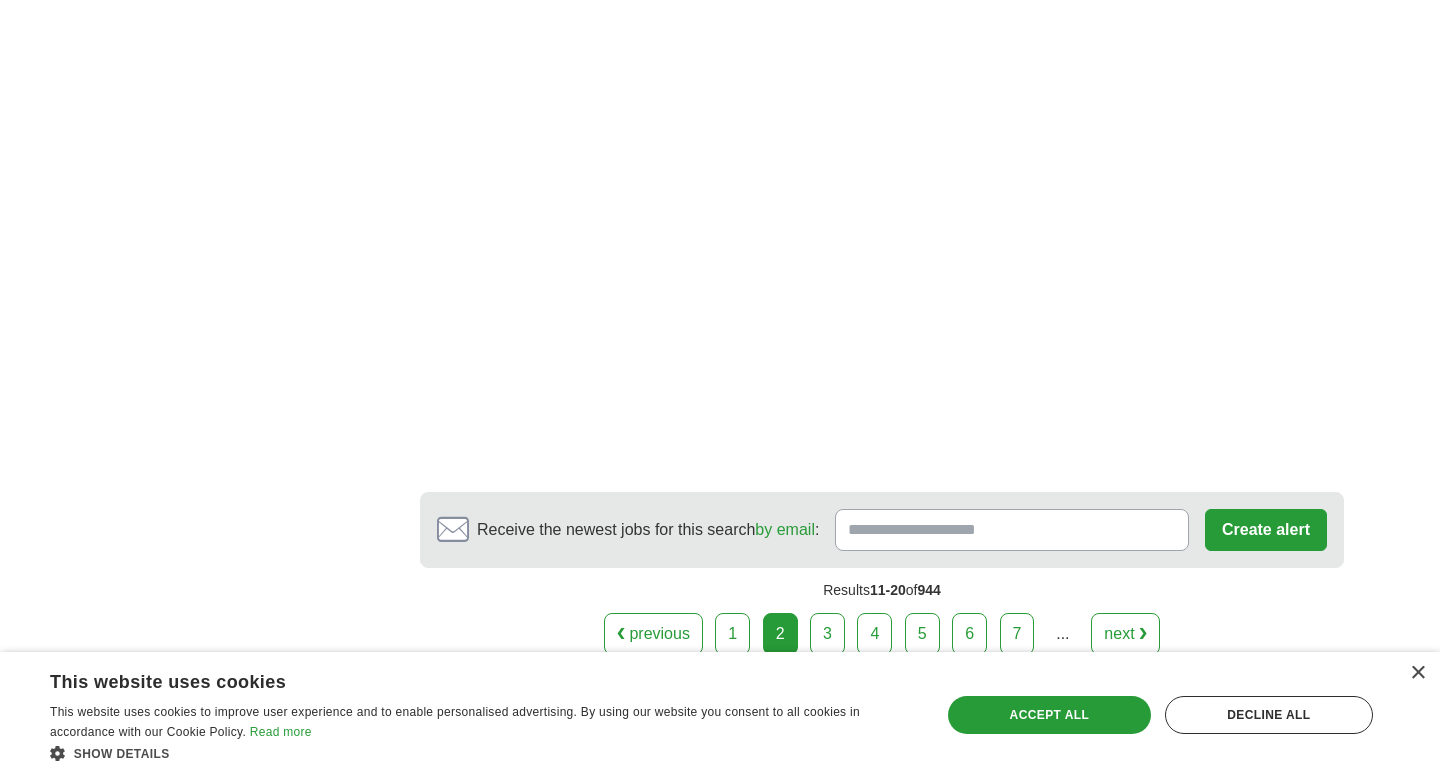 scroll, scrollTop: 3691, scrollLeft: 0, axis: vertical 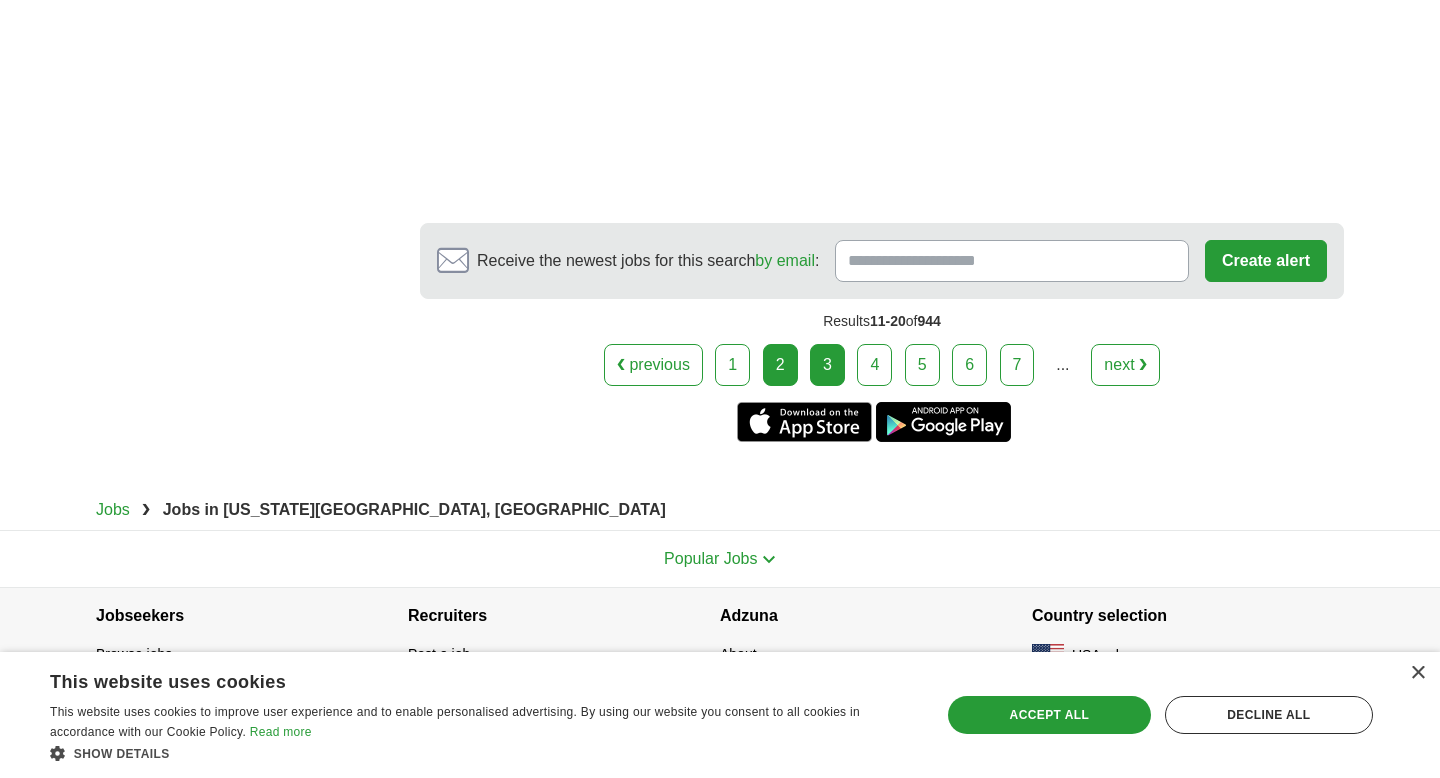 click on "3" at bounding box center (827, 365) 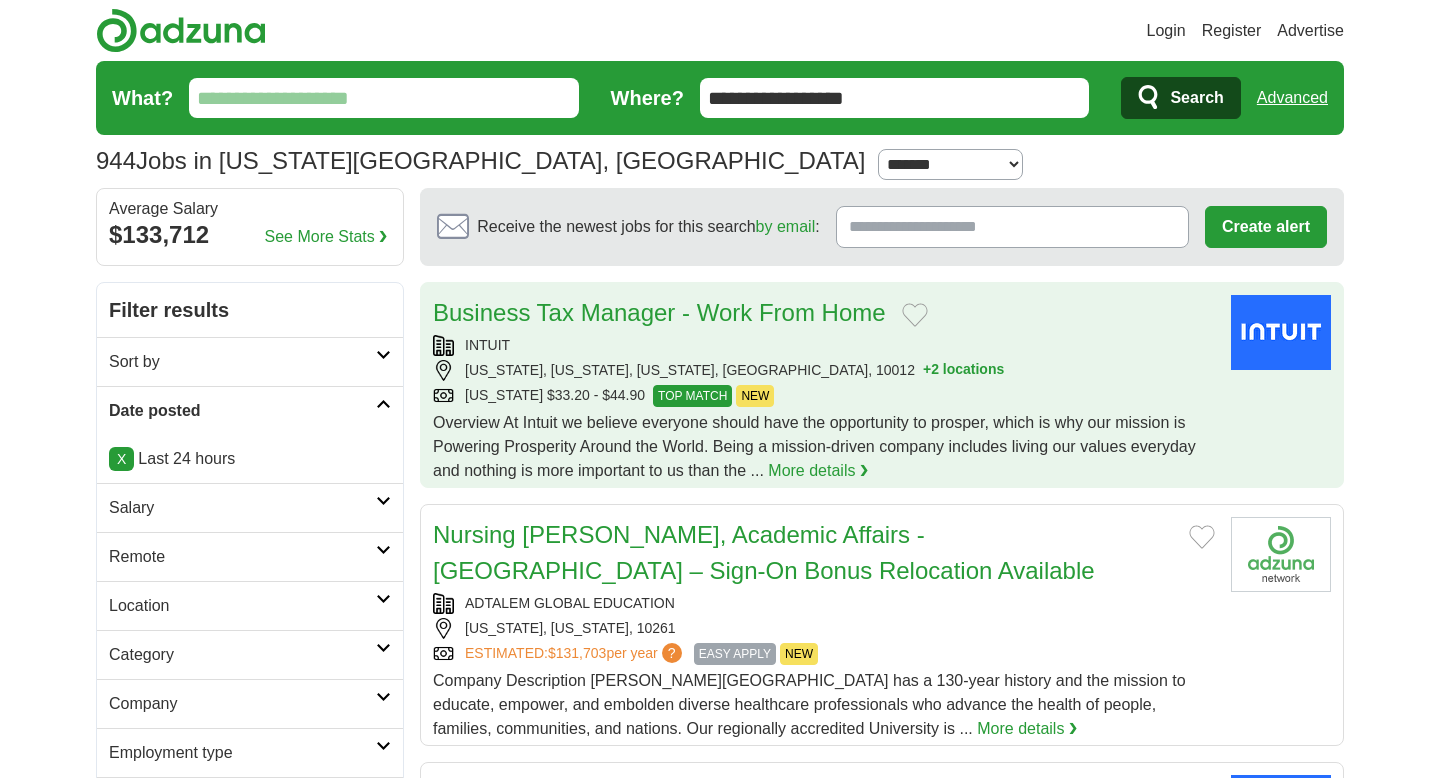 scroll, scrollTop: 0, scrollLeft: 0, axis: both 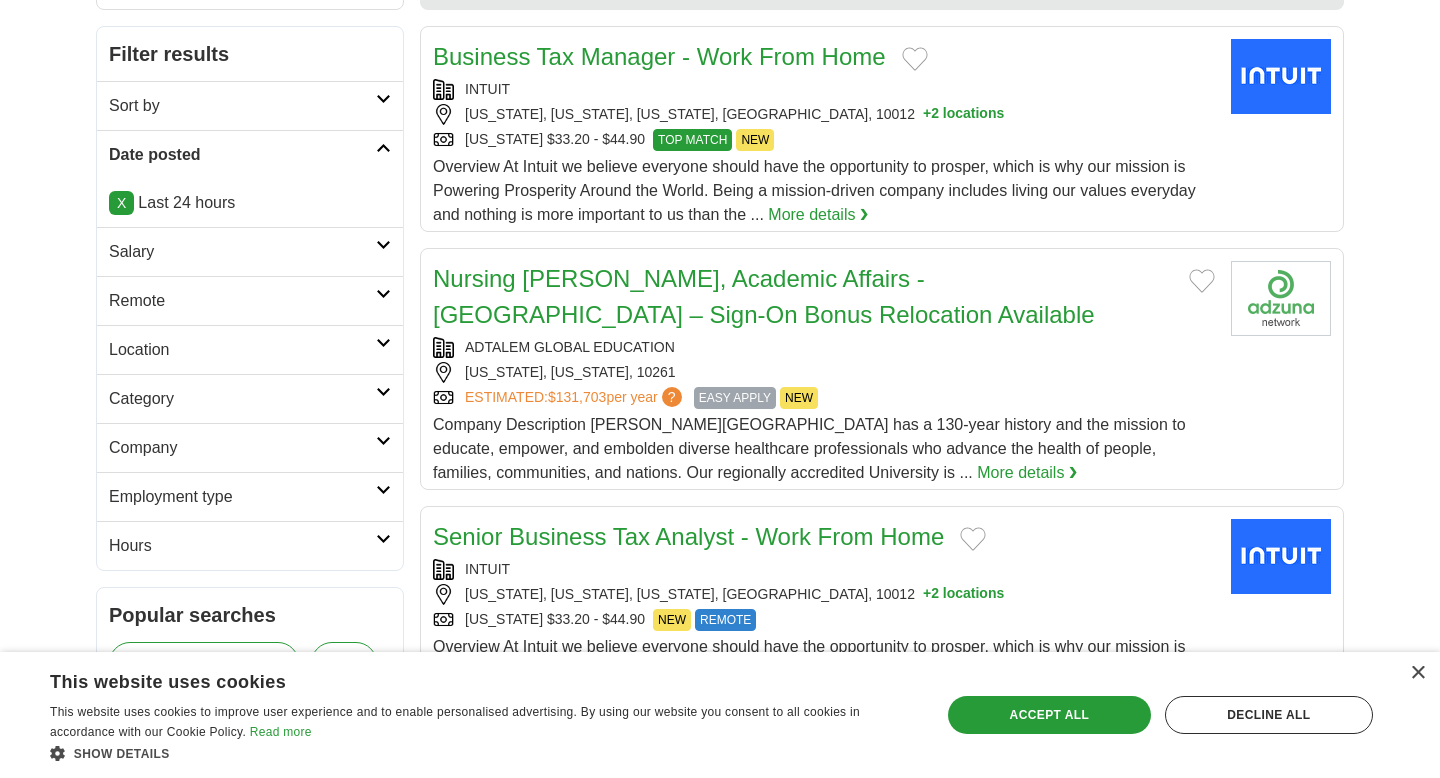 click on "Category" at bounding box center [250, 398] 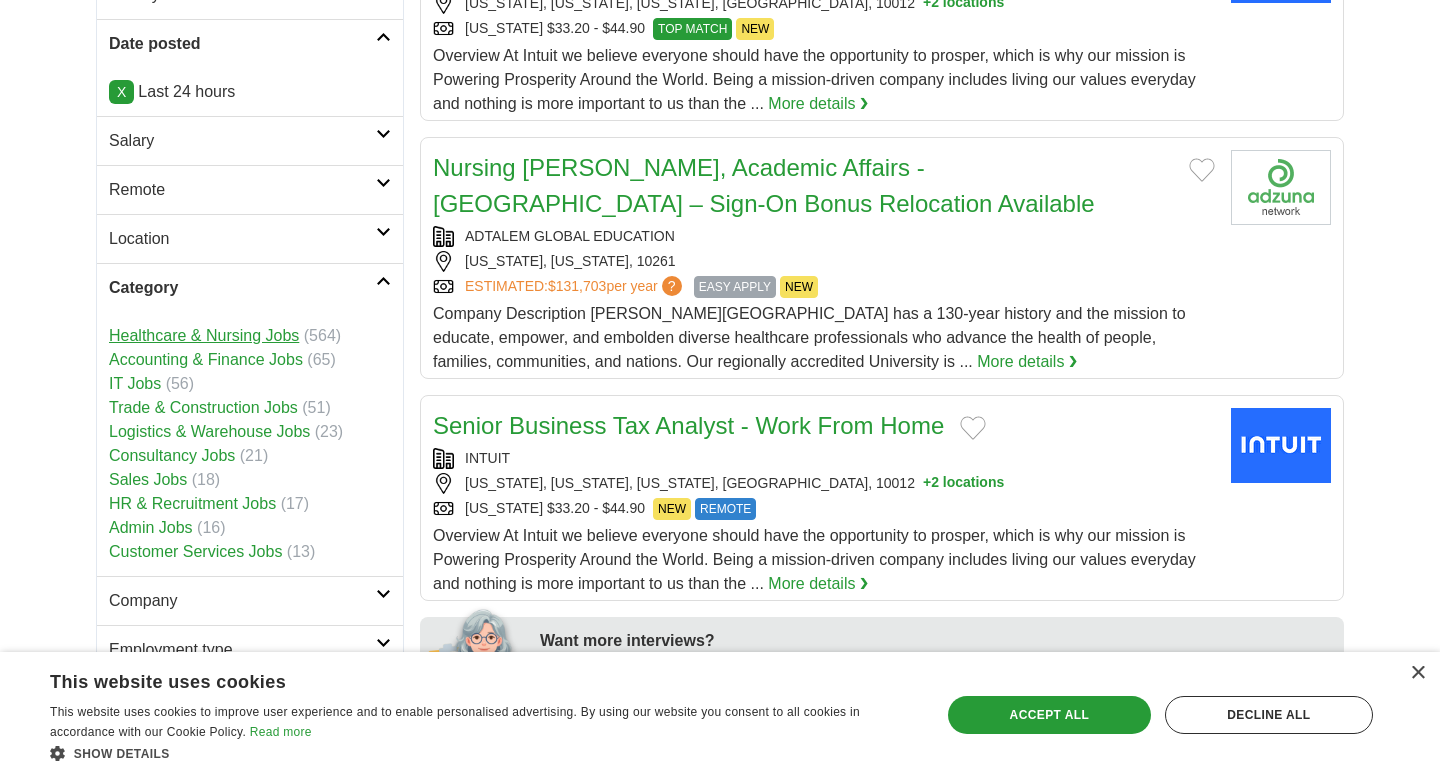 scroll, scrollTop: 391, scrollLeft: 0, axis: vertical 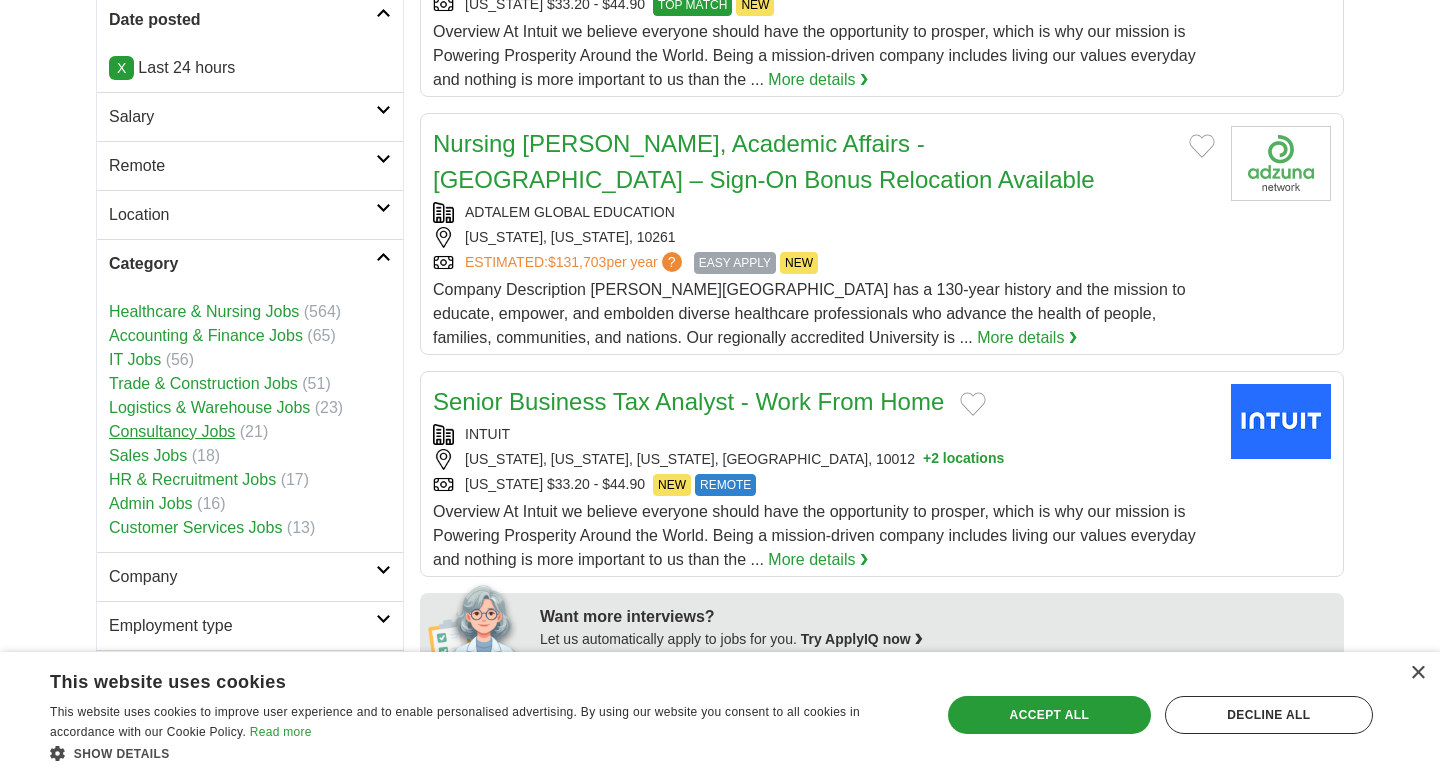 click on "Consultancy Jobs" at bounding box center [172, 431] 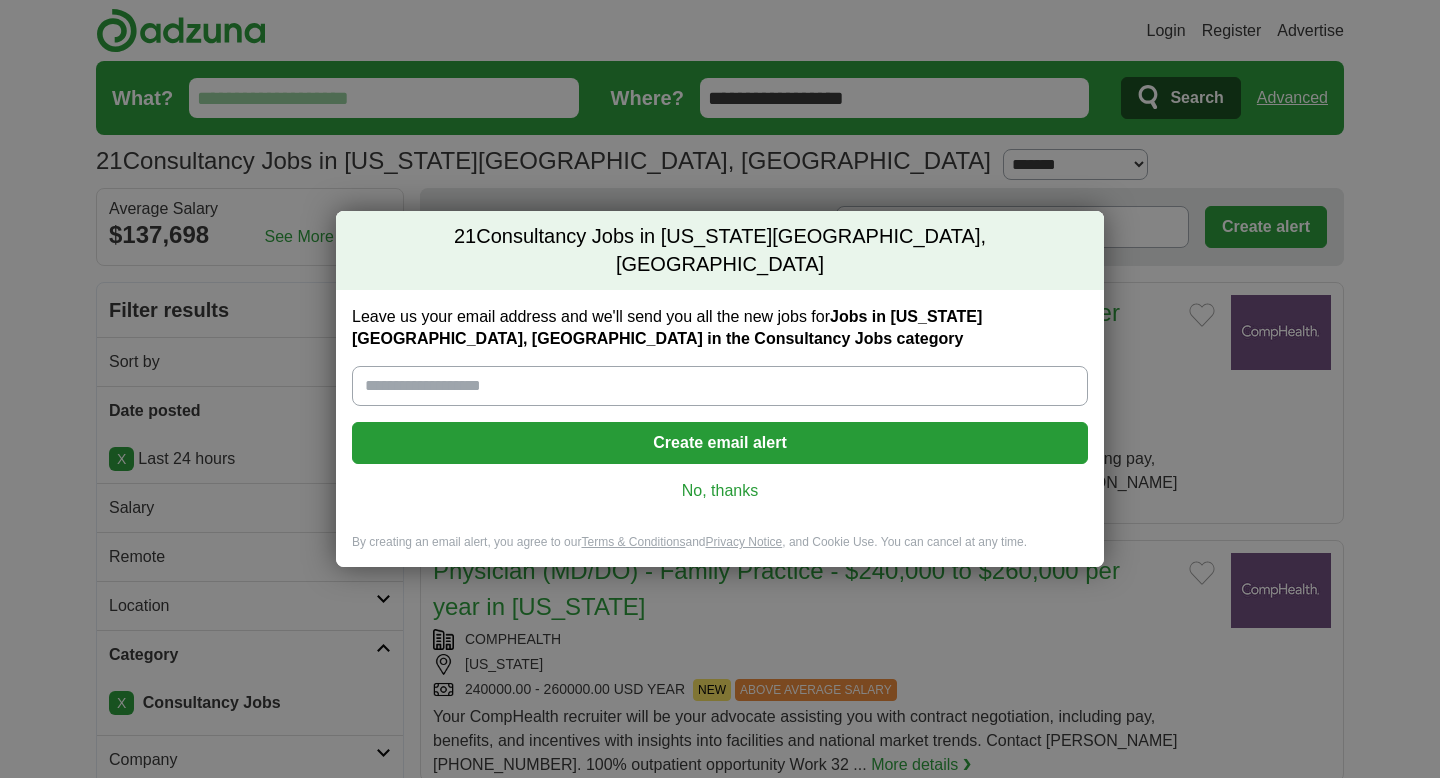 scroll, scrollTop: 0, scrollLeft: 0, axis: both 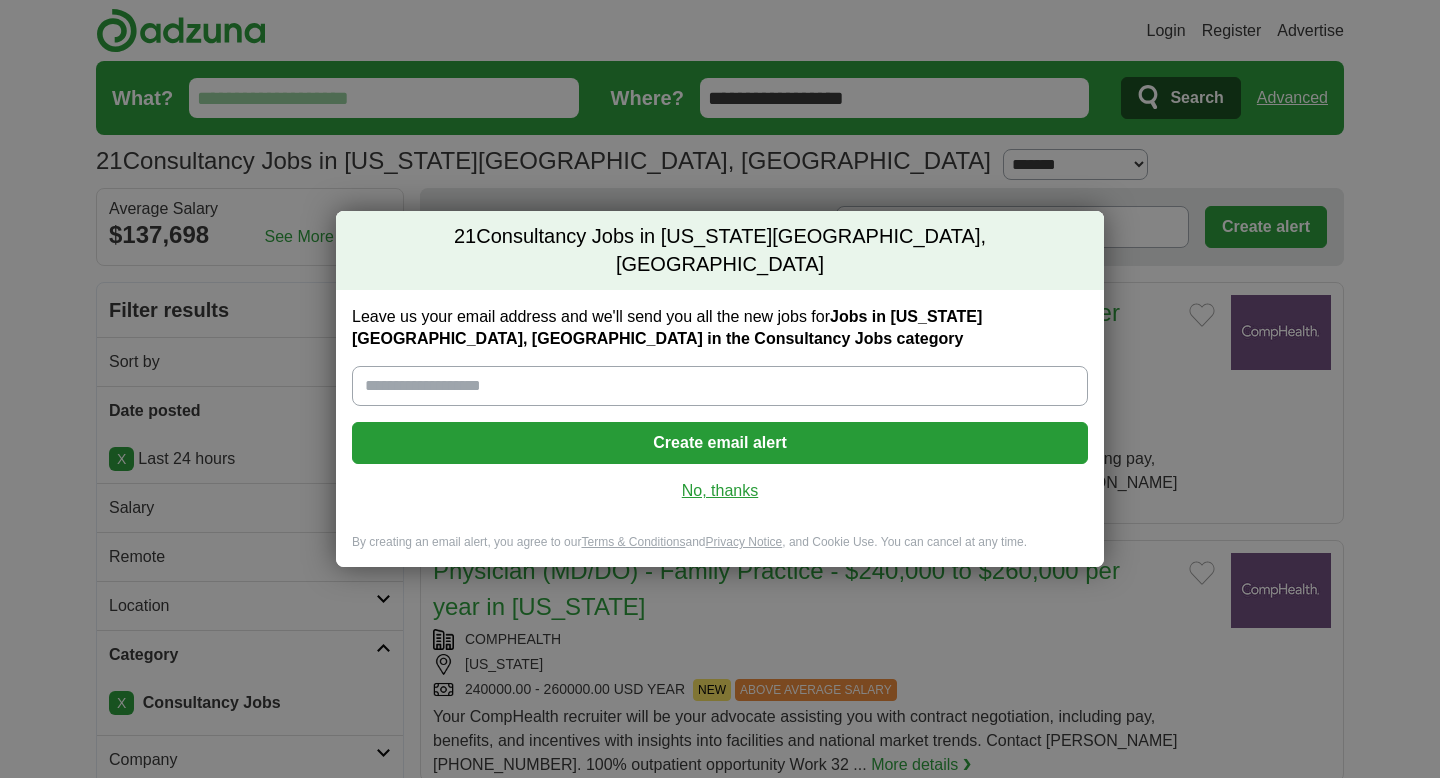 click on "No, thanks" at bounding box center (720, 491) 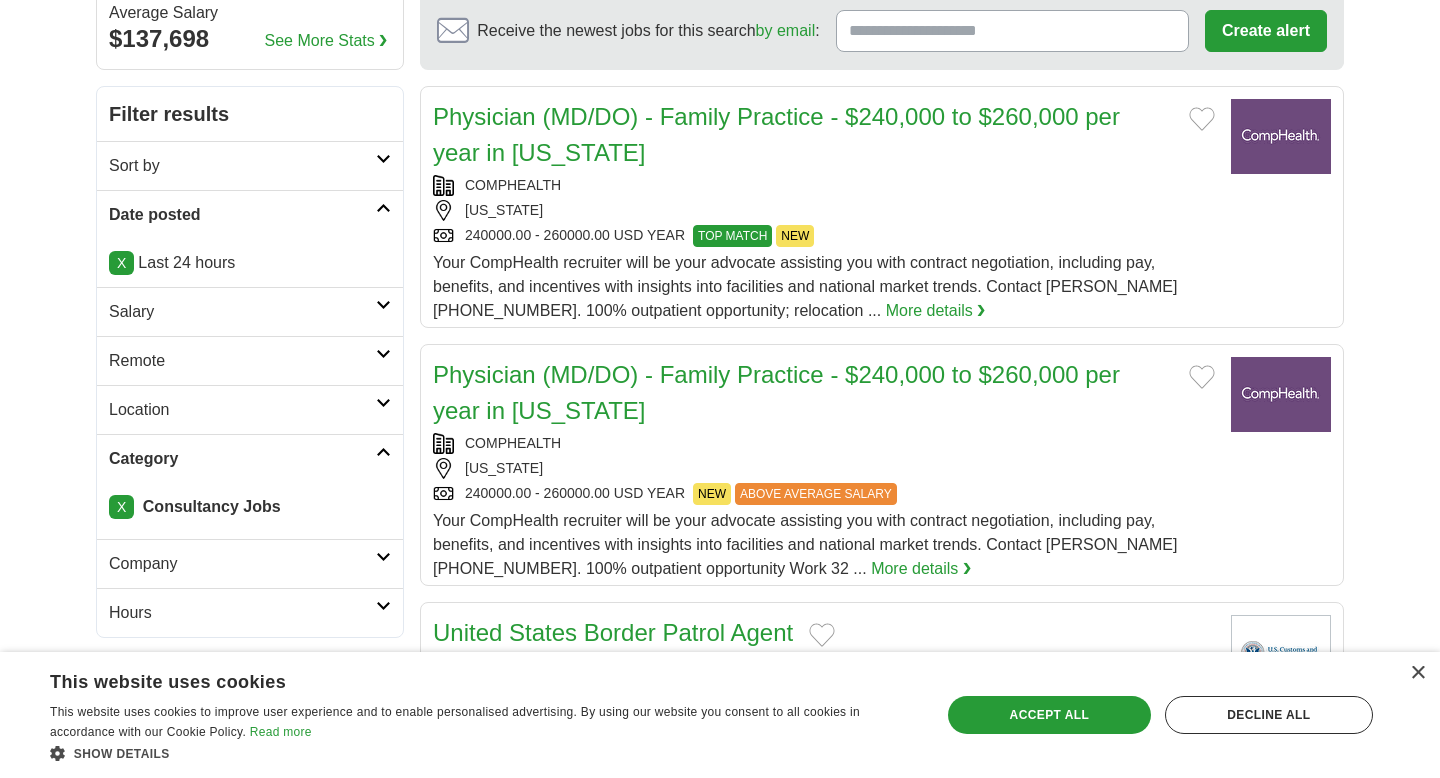 scroll, scrollTop: 199, scrollLeft: 0, axis: vertical 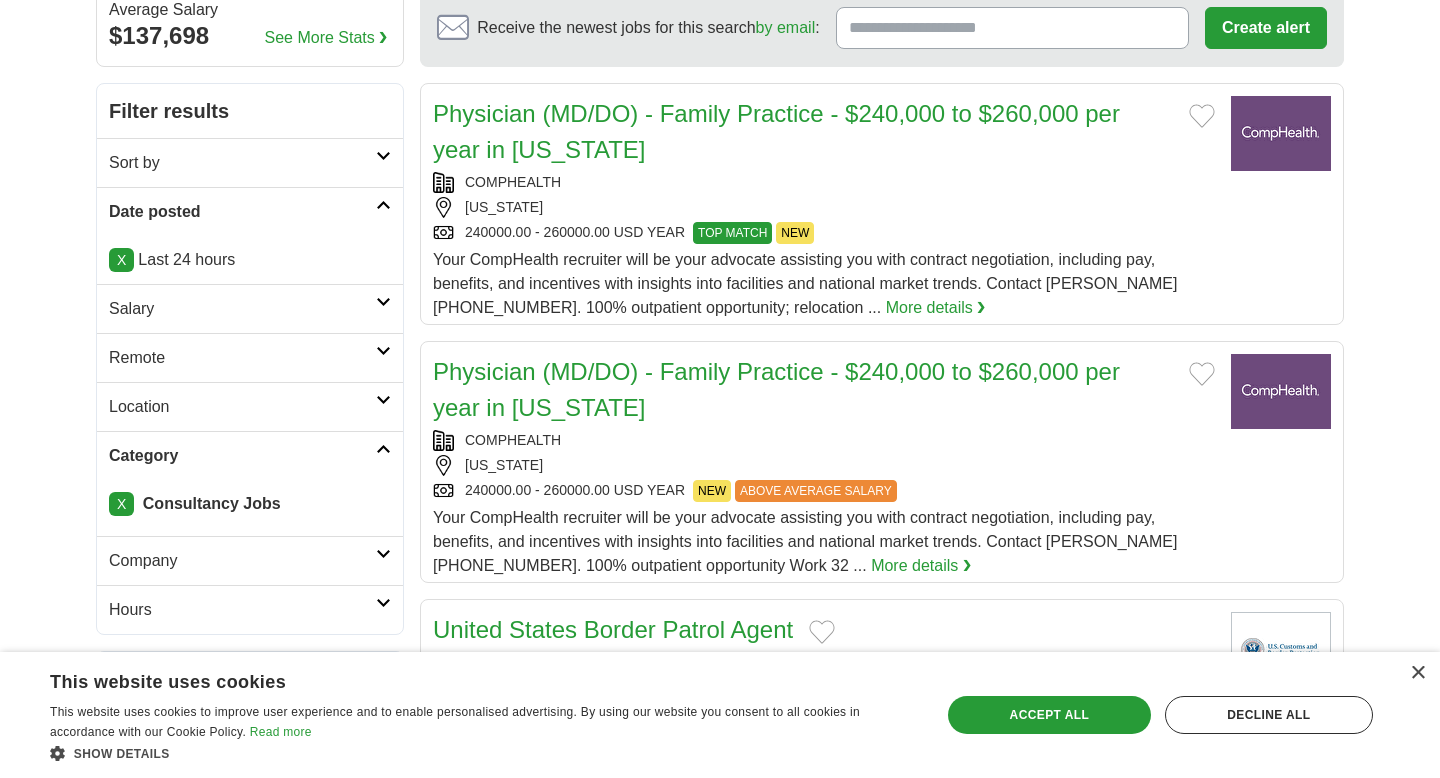 click on "X   Consultancy Jobs" at bounding box center (250, 508) 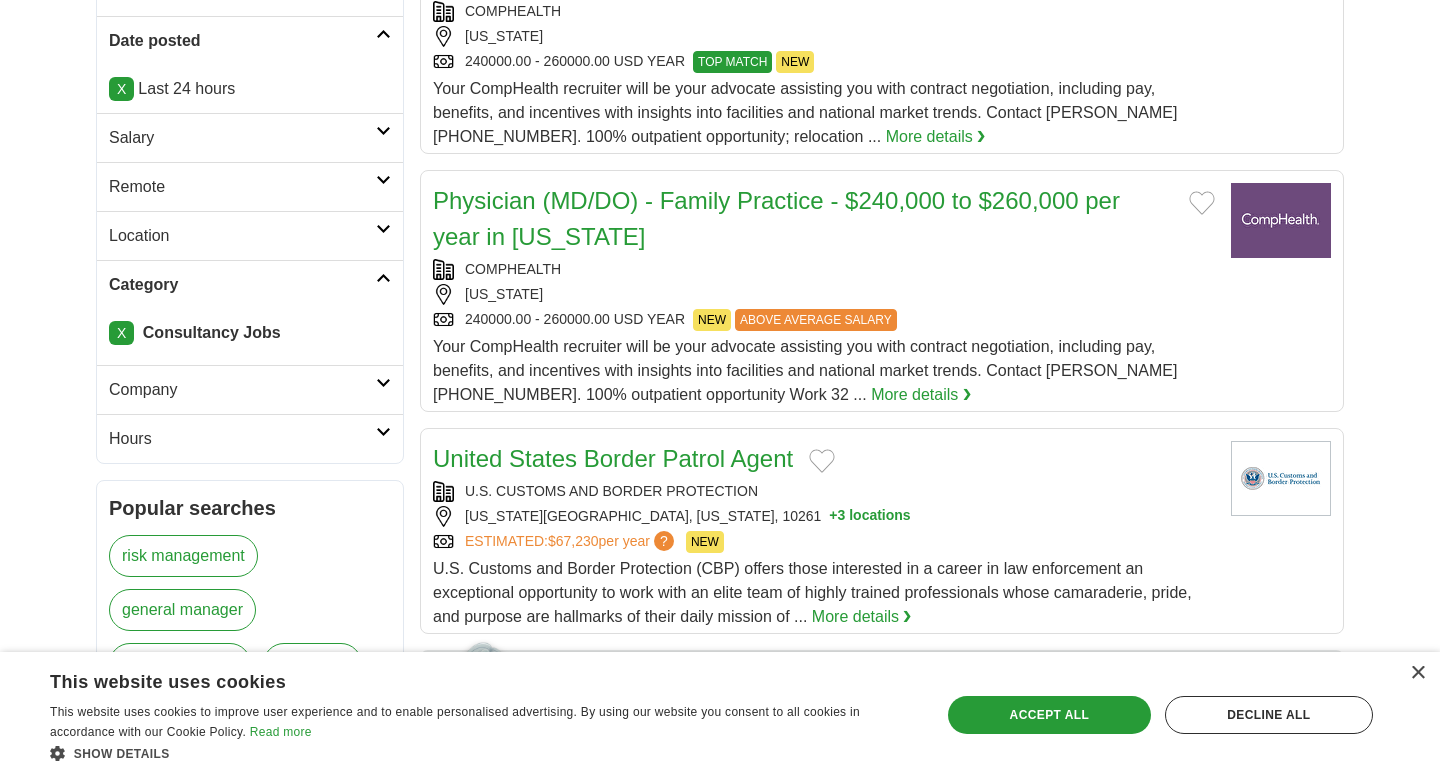 scroll, scrollTop: 385, scrollLeft: 0, axis: vertical 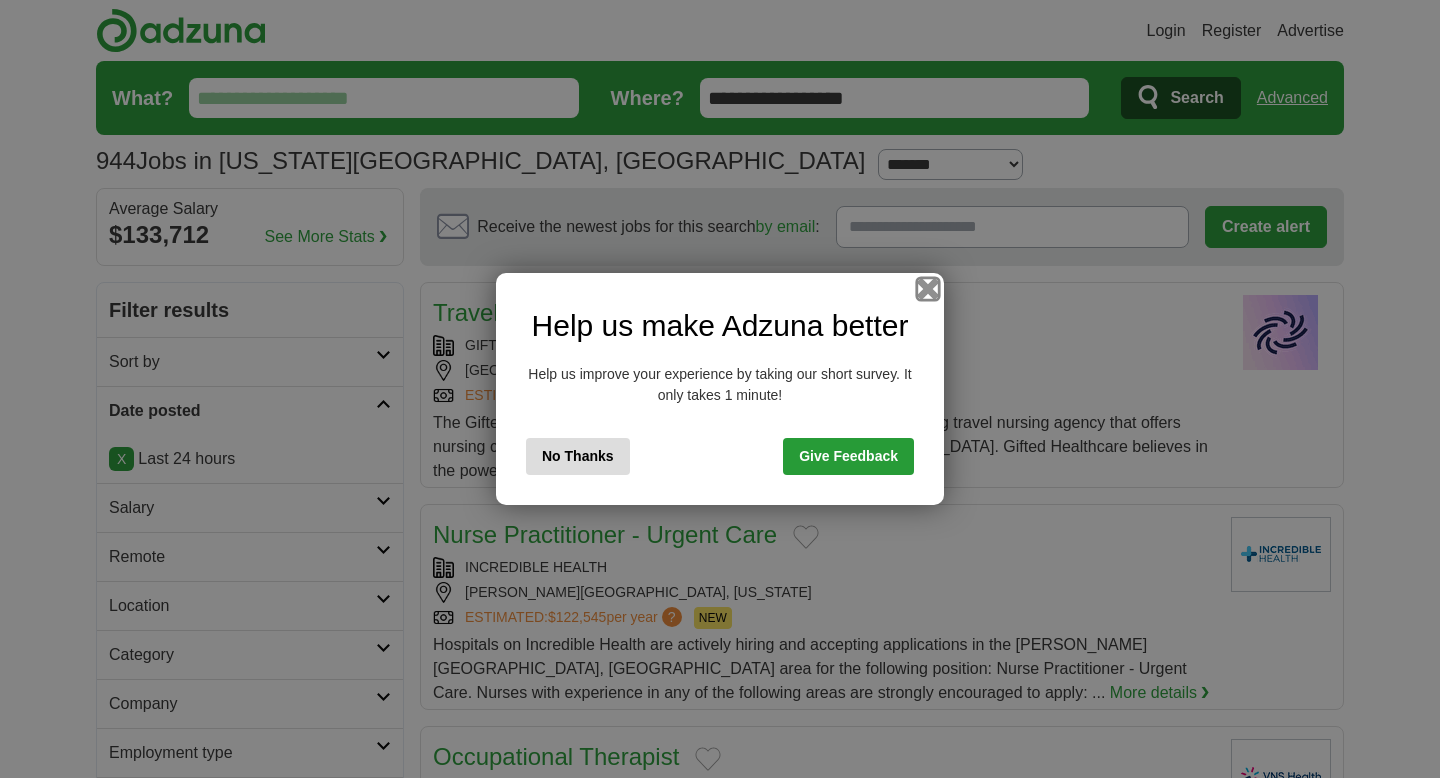 click at bounding box center [928, 289] 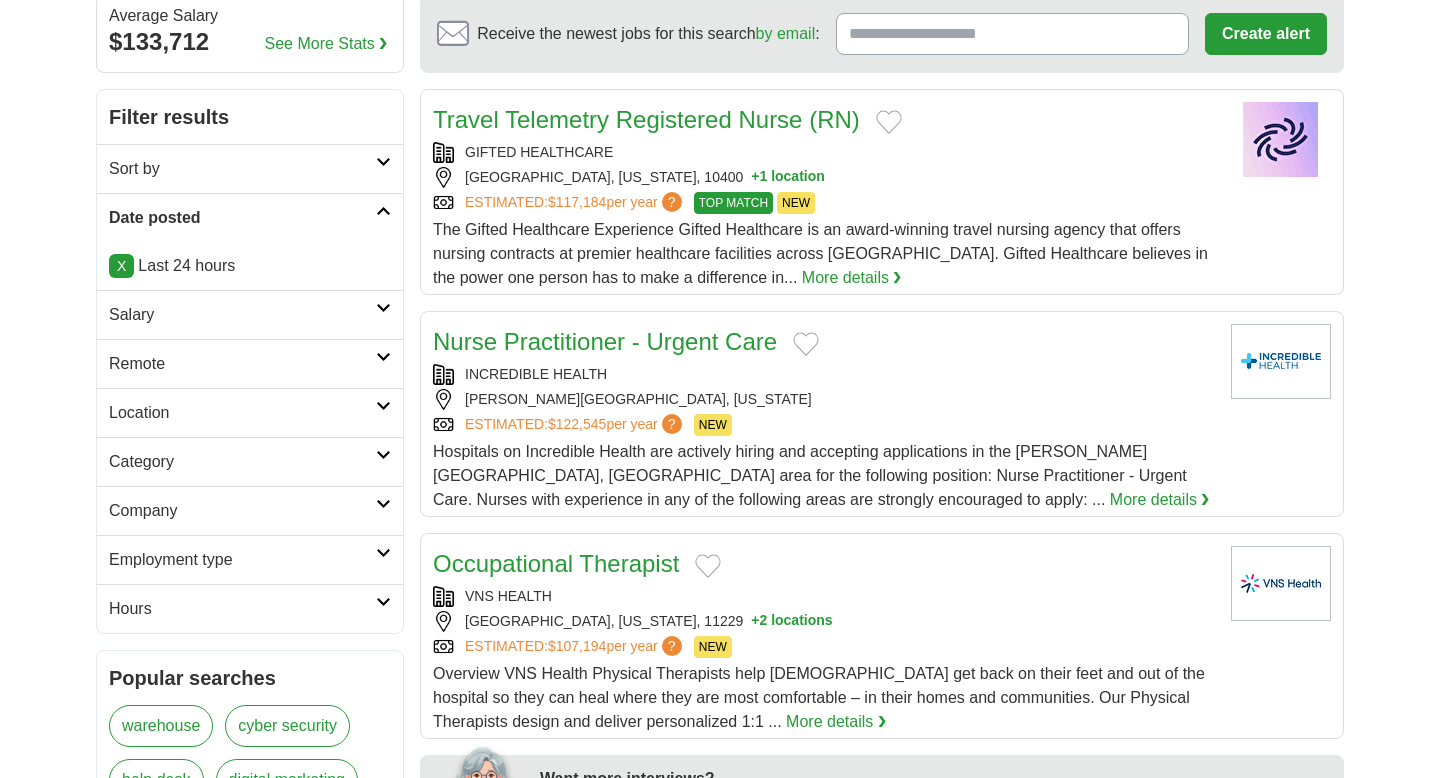 scroll, scrollTop: 217, scrollLeft: 0, axis: vertical 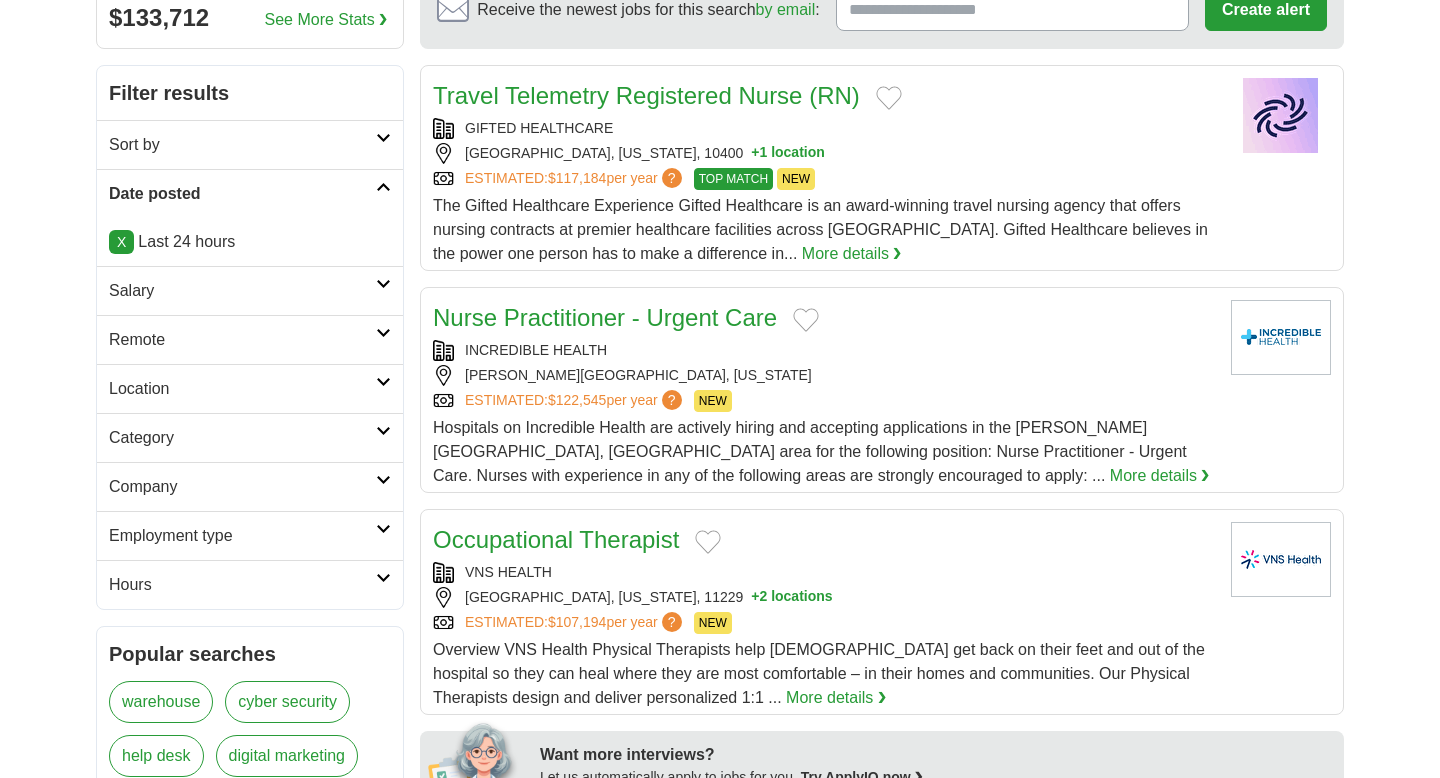 click on "Category" at bounding box center (242, 438) 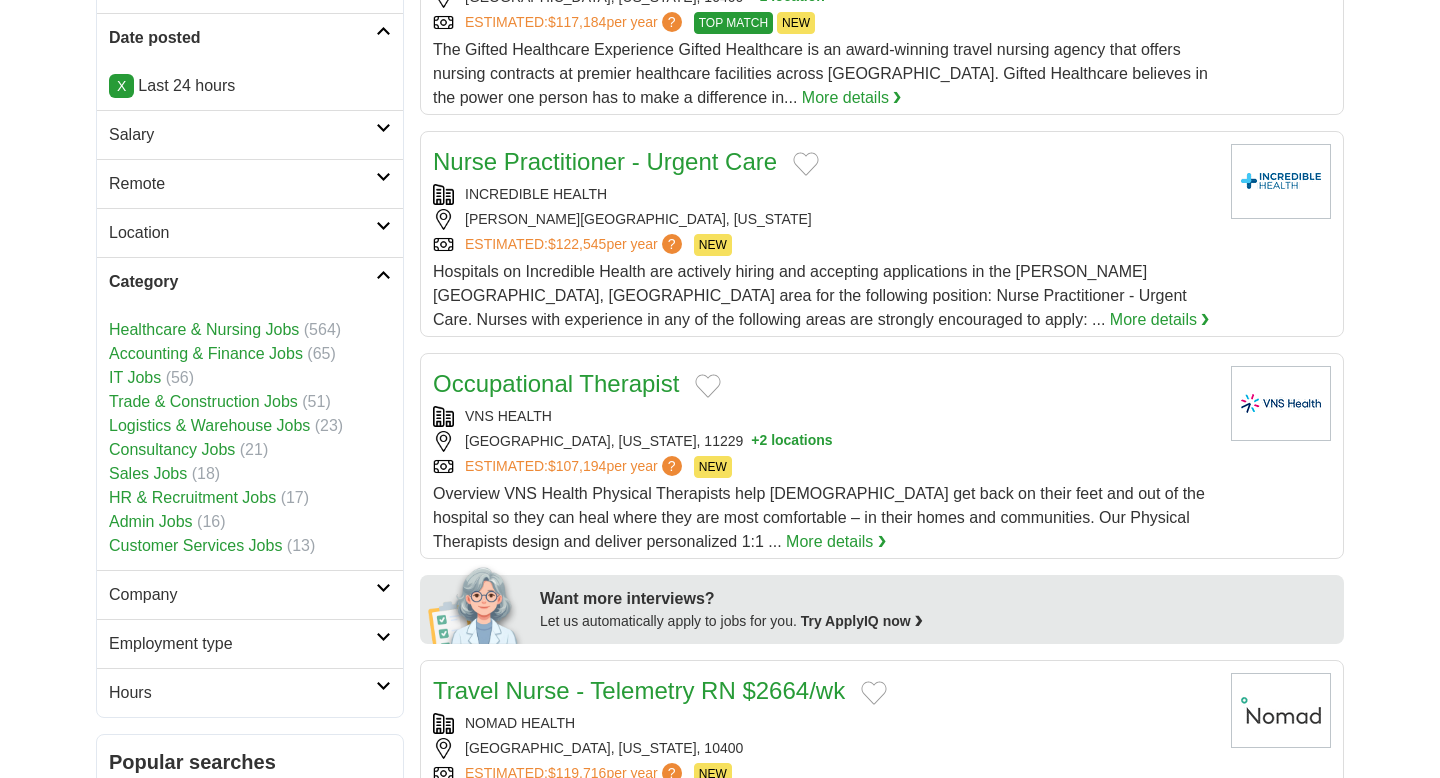 scroll, scrollTop: 397, scrollLeft: 0, axis: vertical 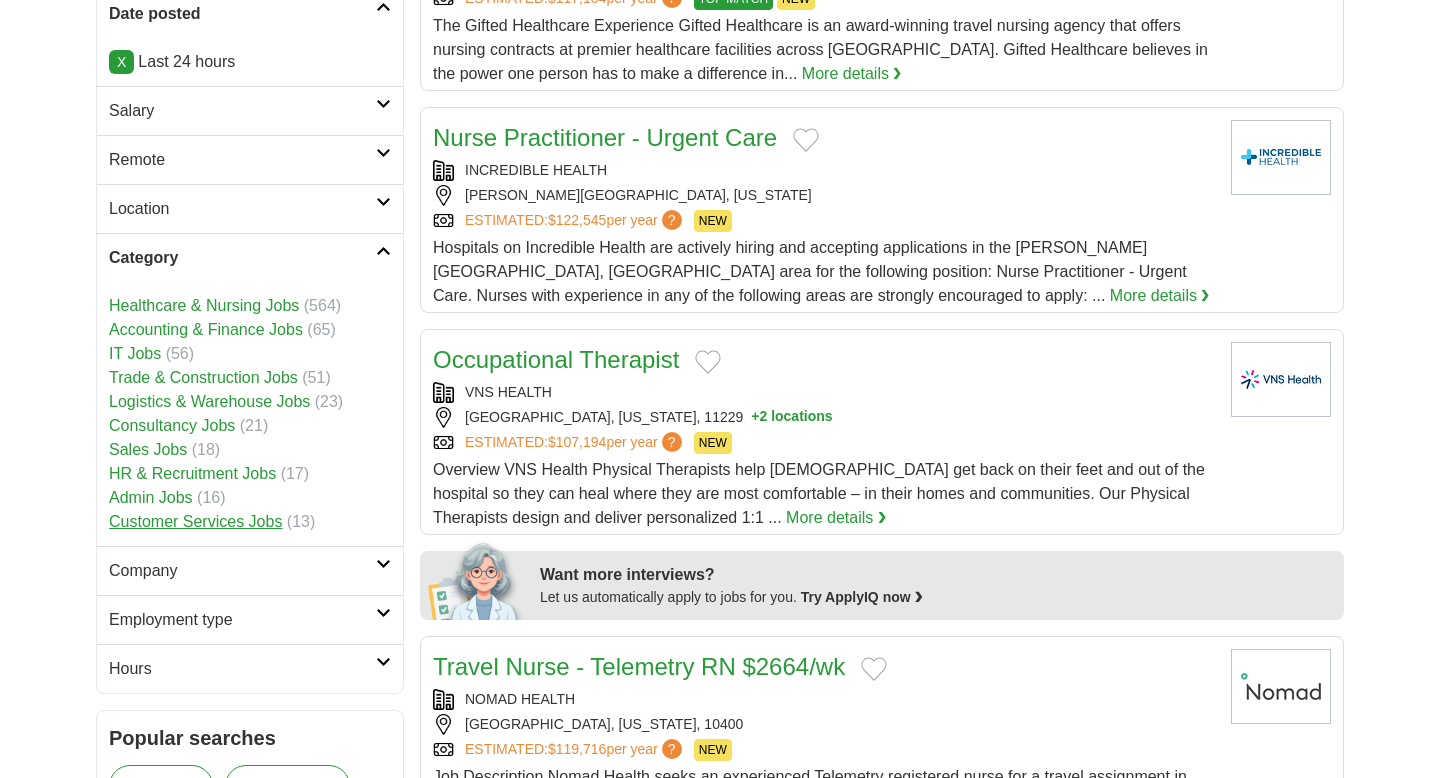 click on "Customer Services Jobs" at bounding box center [195, 521] 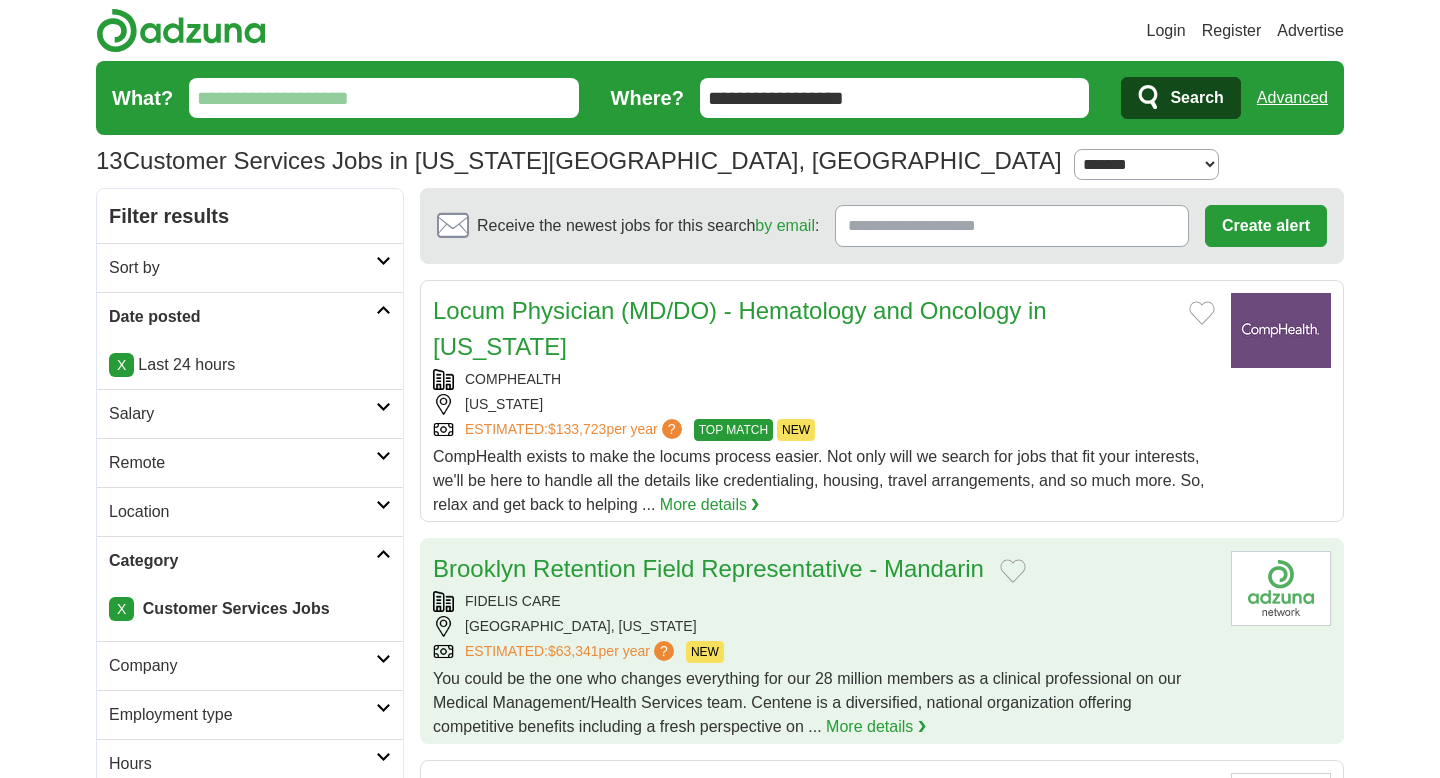 scroll, scrollTop: 0, scrollLeft: 0, axis: both 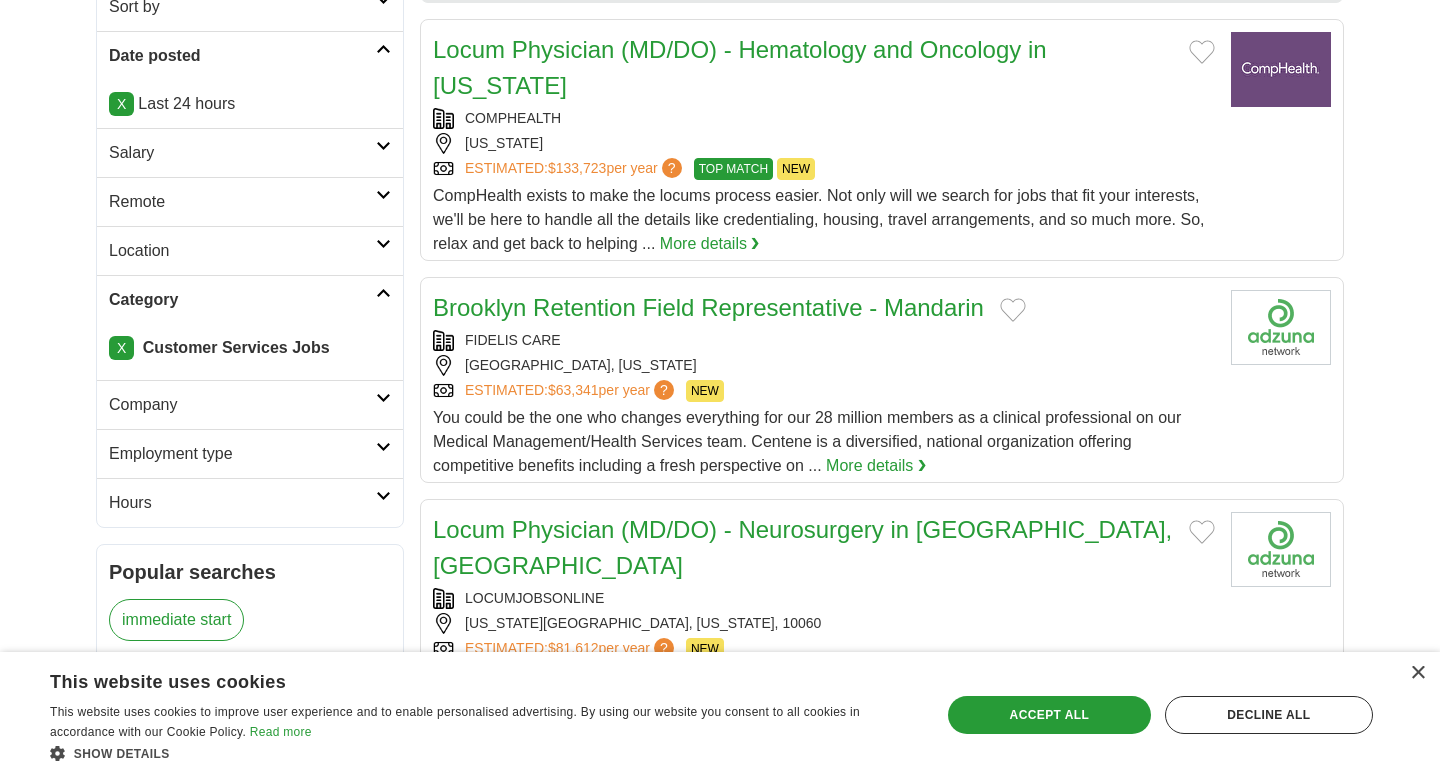 click on "X" at bounding box center (121, 348) 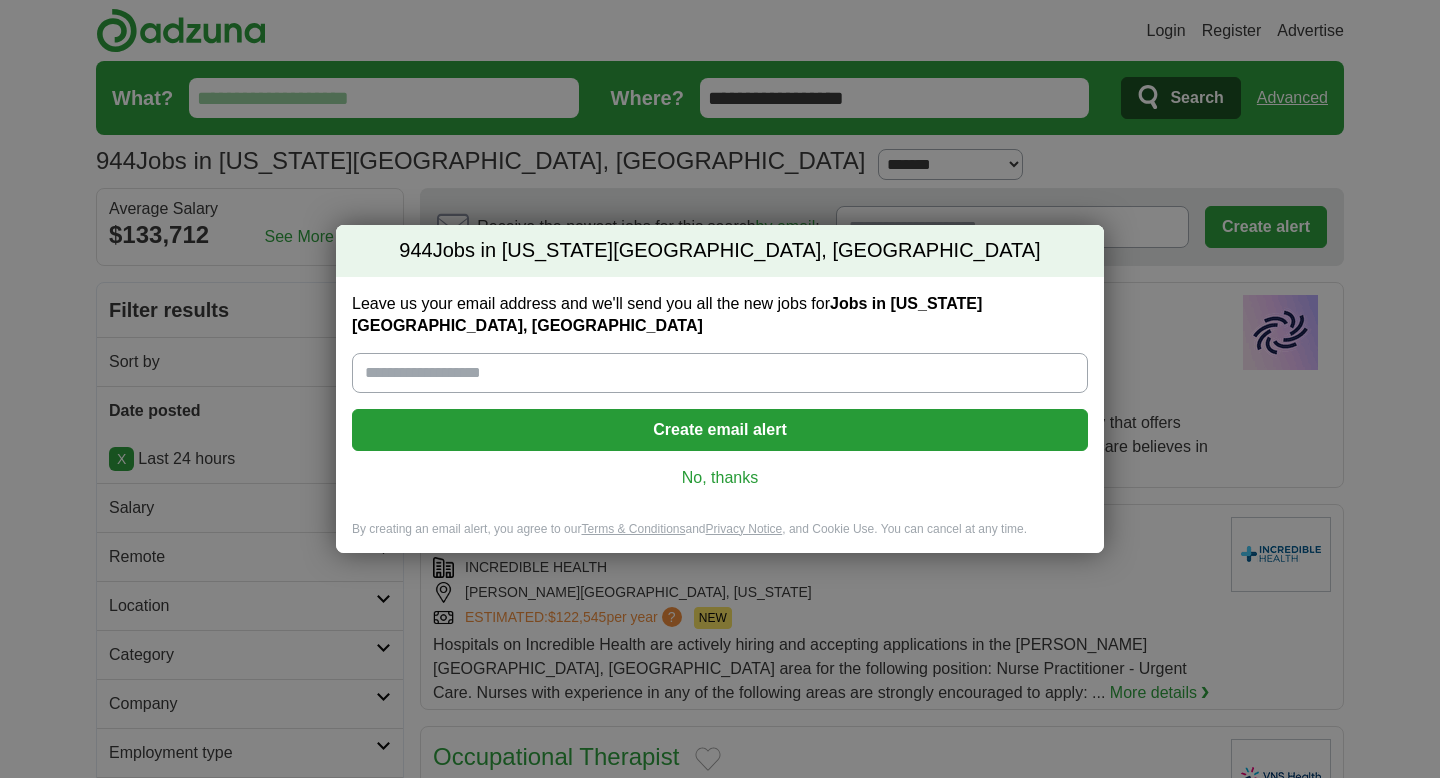 scroll, scrollTop: 0, scrollLeft: 0, axis: both 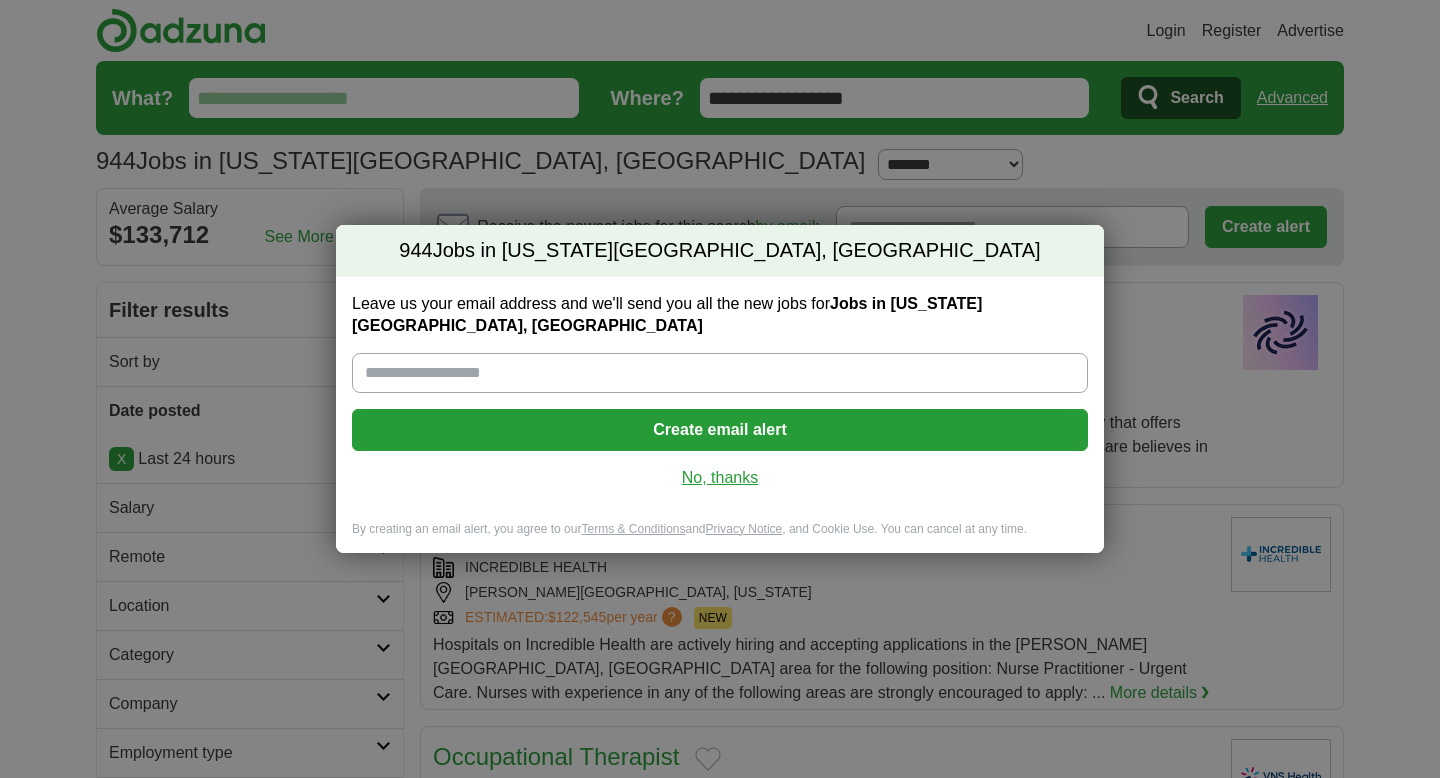 click on "No, thanks" at bounding box center (720, 478) 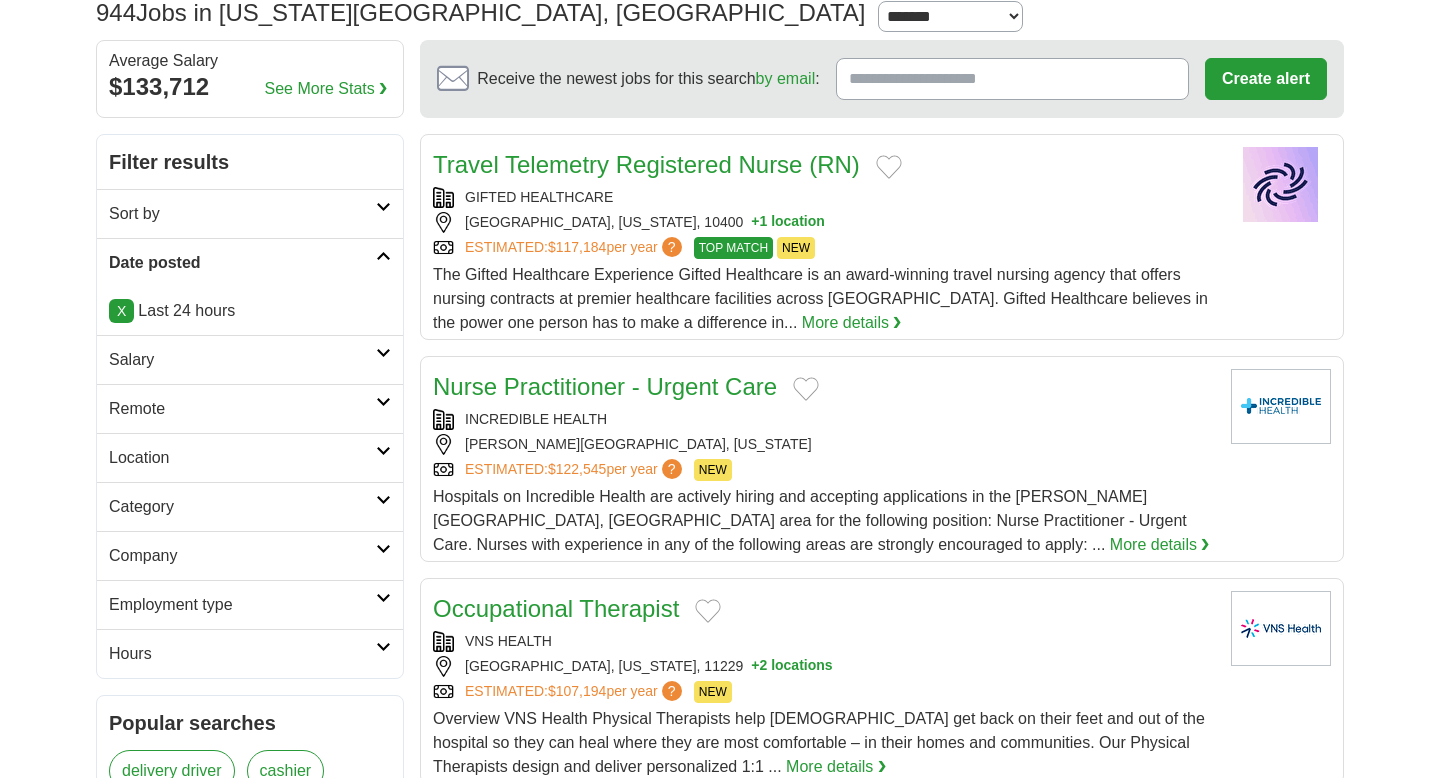 scroll, scrollTop: 419, scrollLeft: 0, axis: vertical 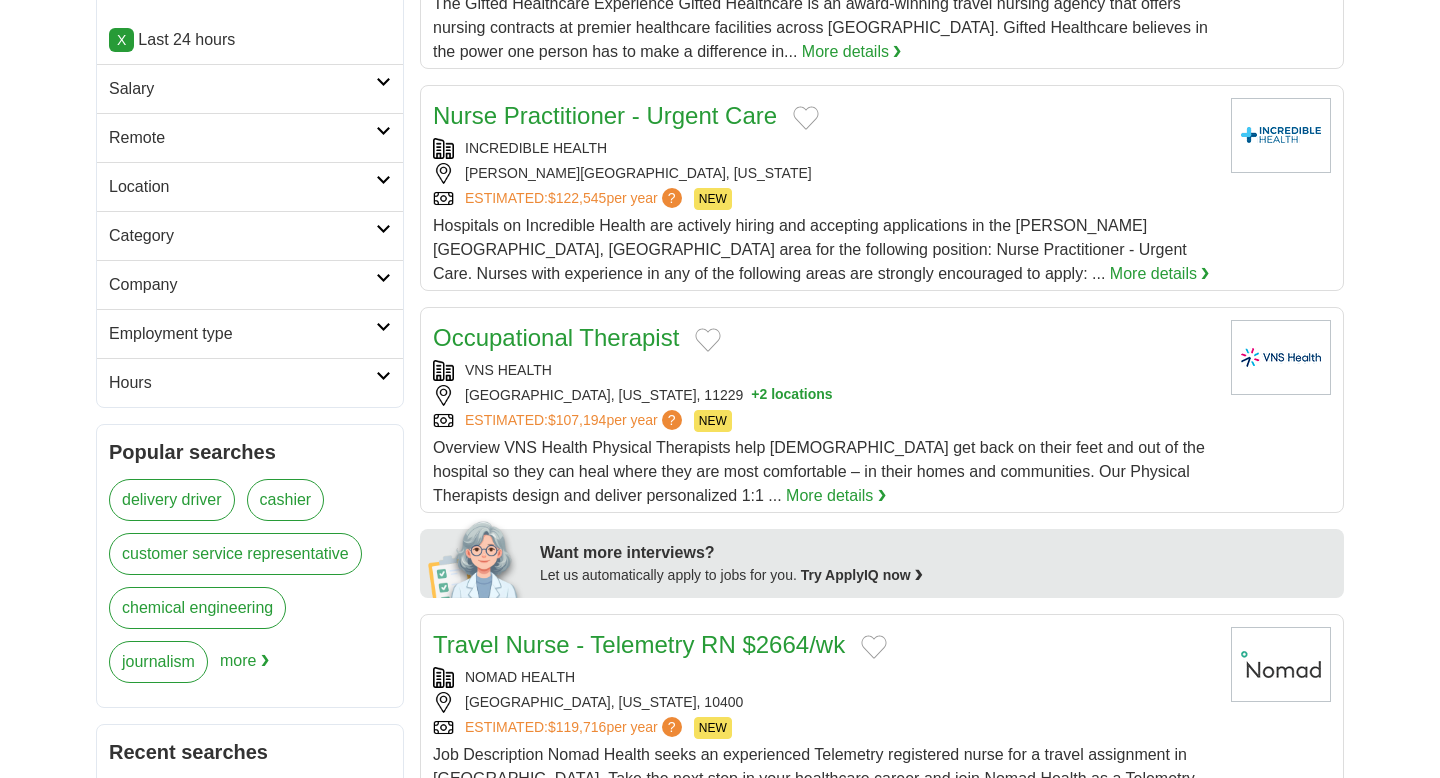 click on "Location" at bounding box center (242, 187) 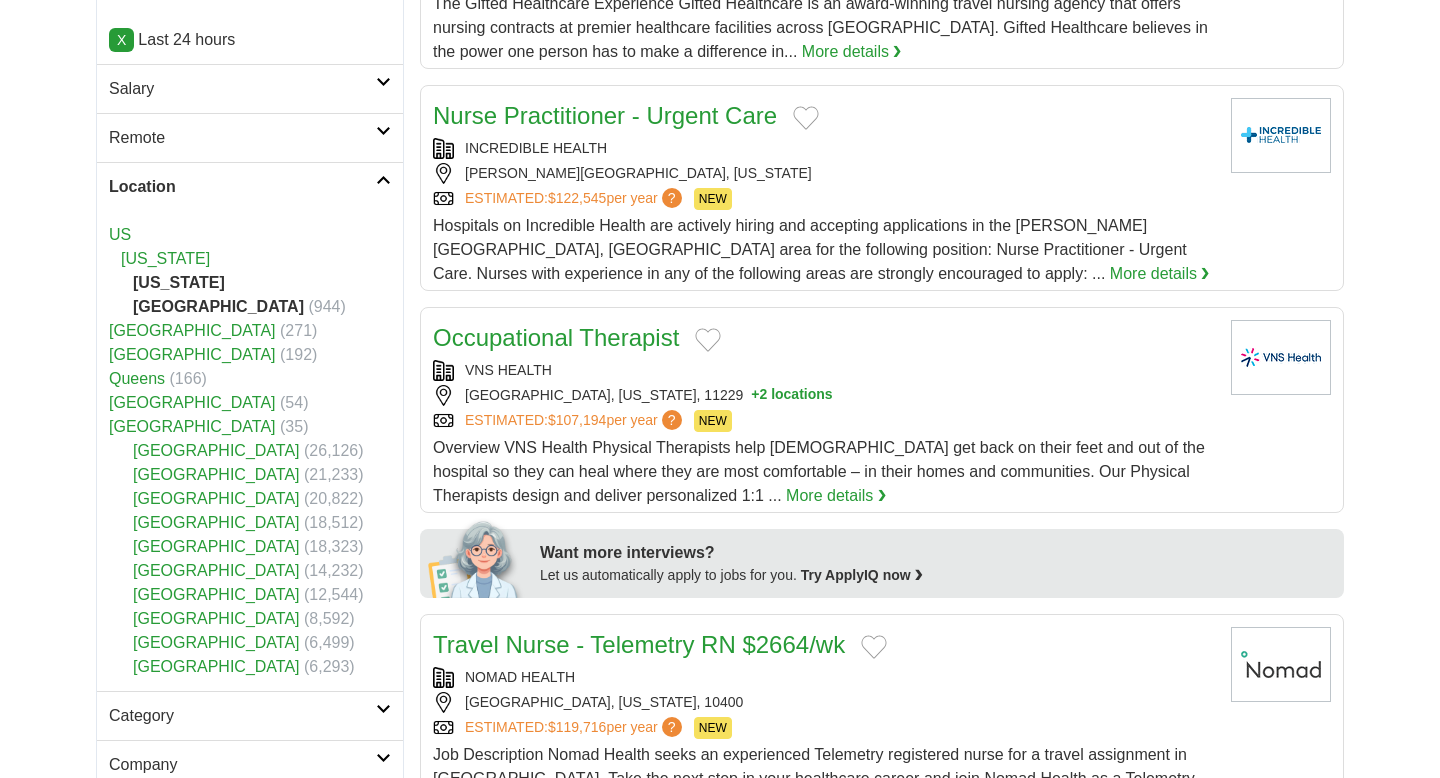 click on "Location" at bounding box center [242, 187] 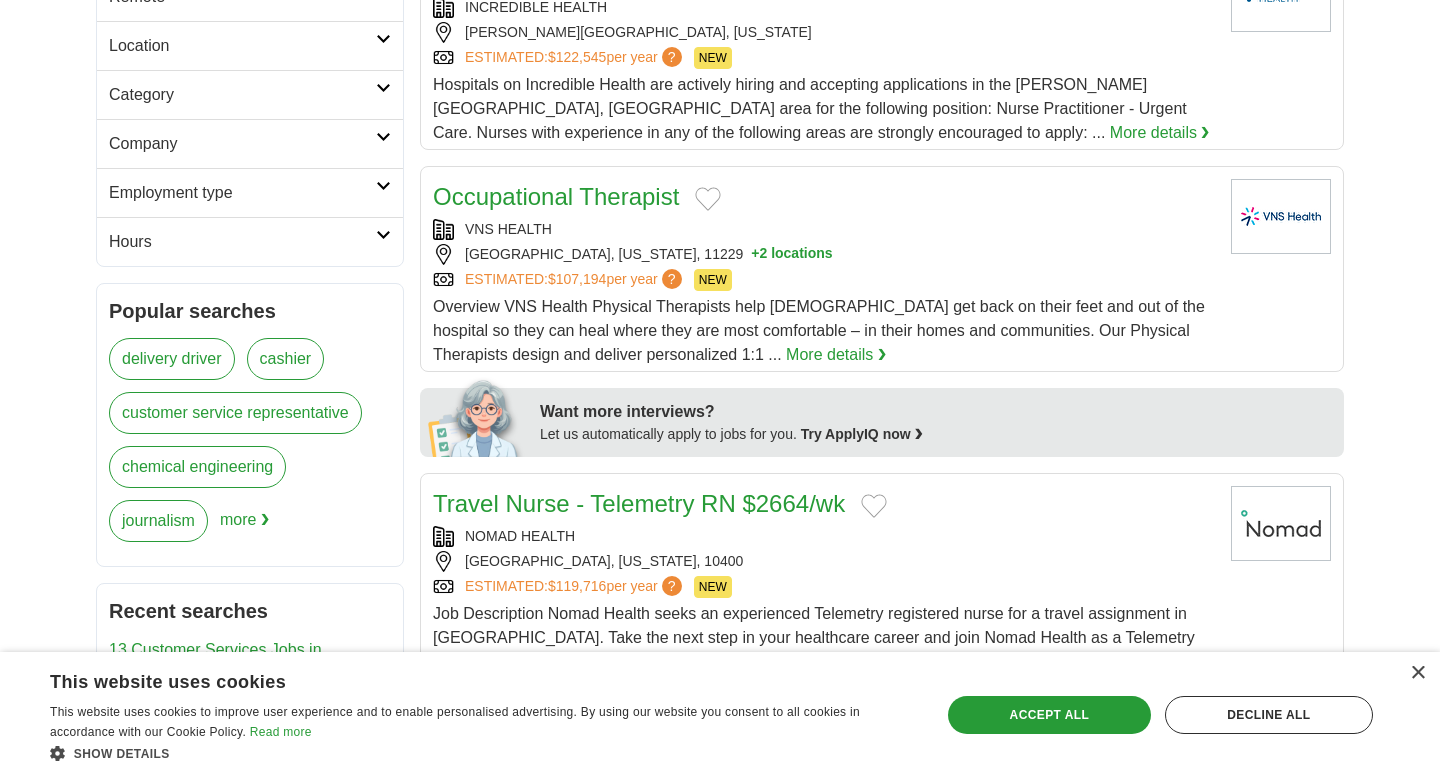 scroll, scrollTop: 629, scrollLeft: 0, axis: vertical 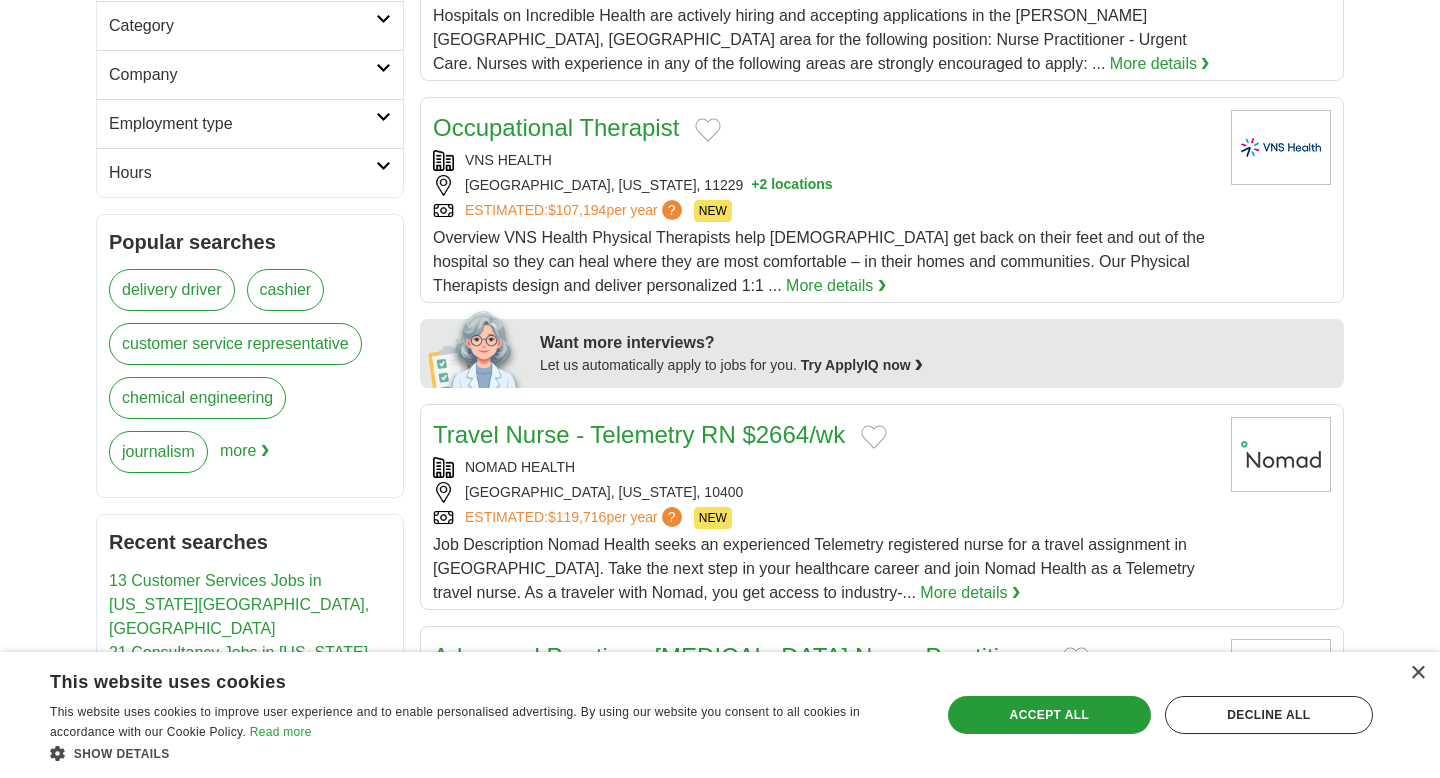 click on "Company" at bounding box center [242, 75] 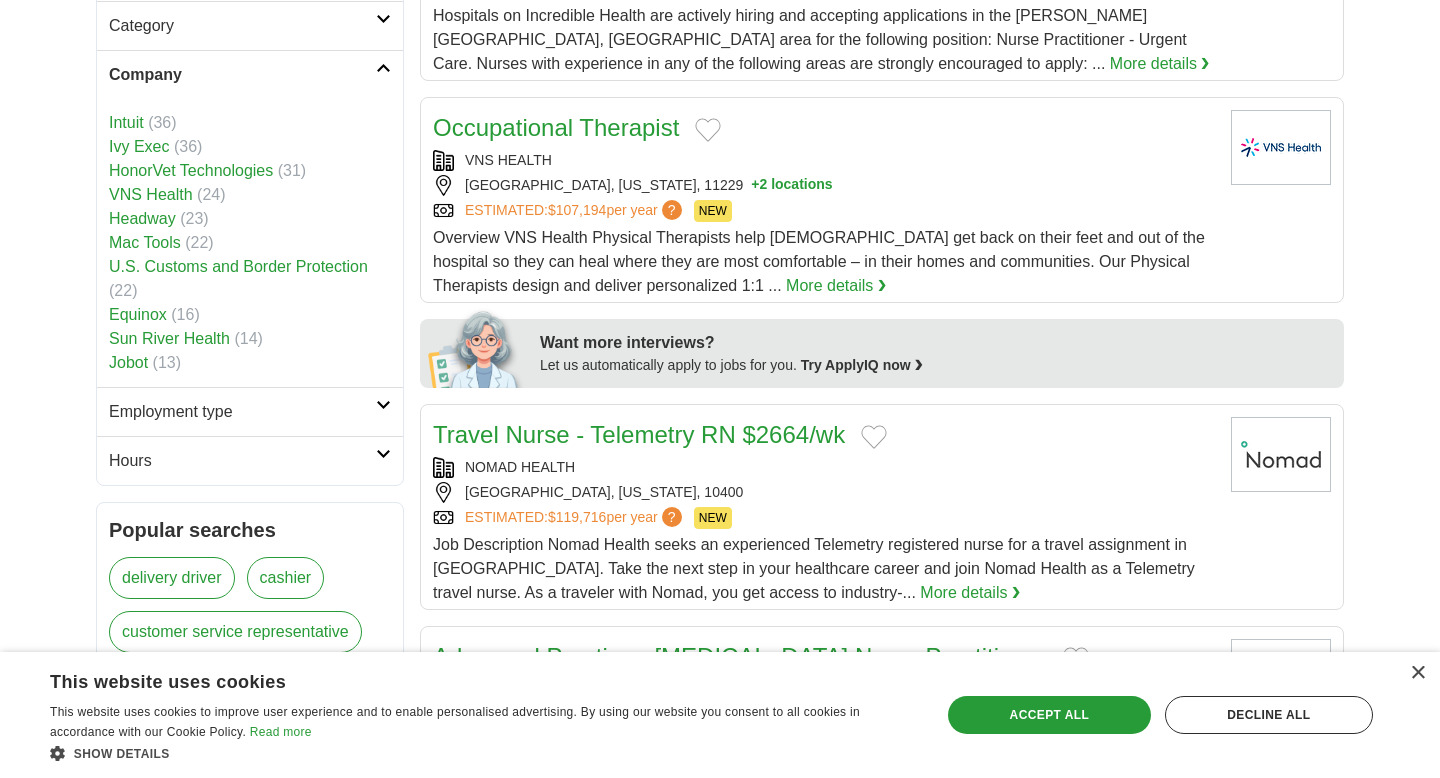 click on "Category" at bounding box center (242, 26) 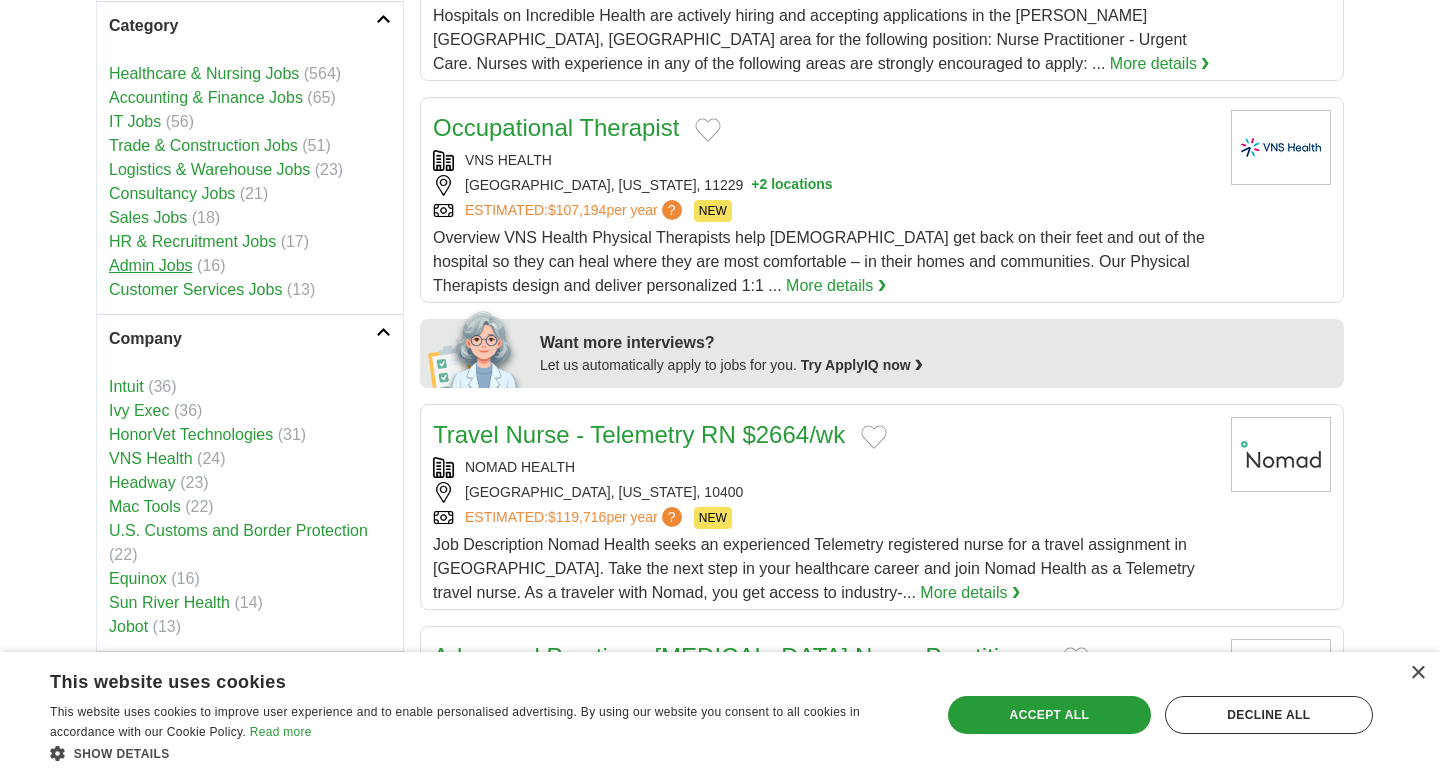 click on "Admin Jobs" at bounding box center (151, 265) 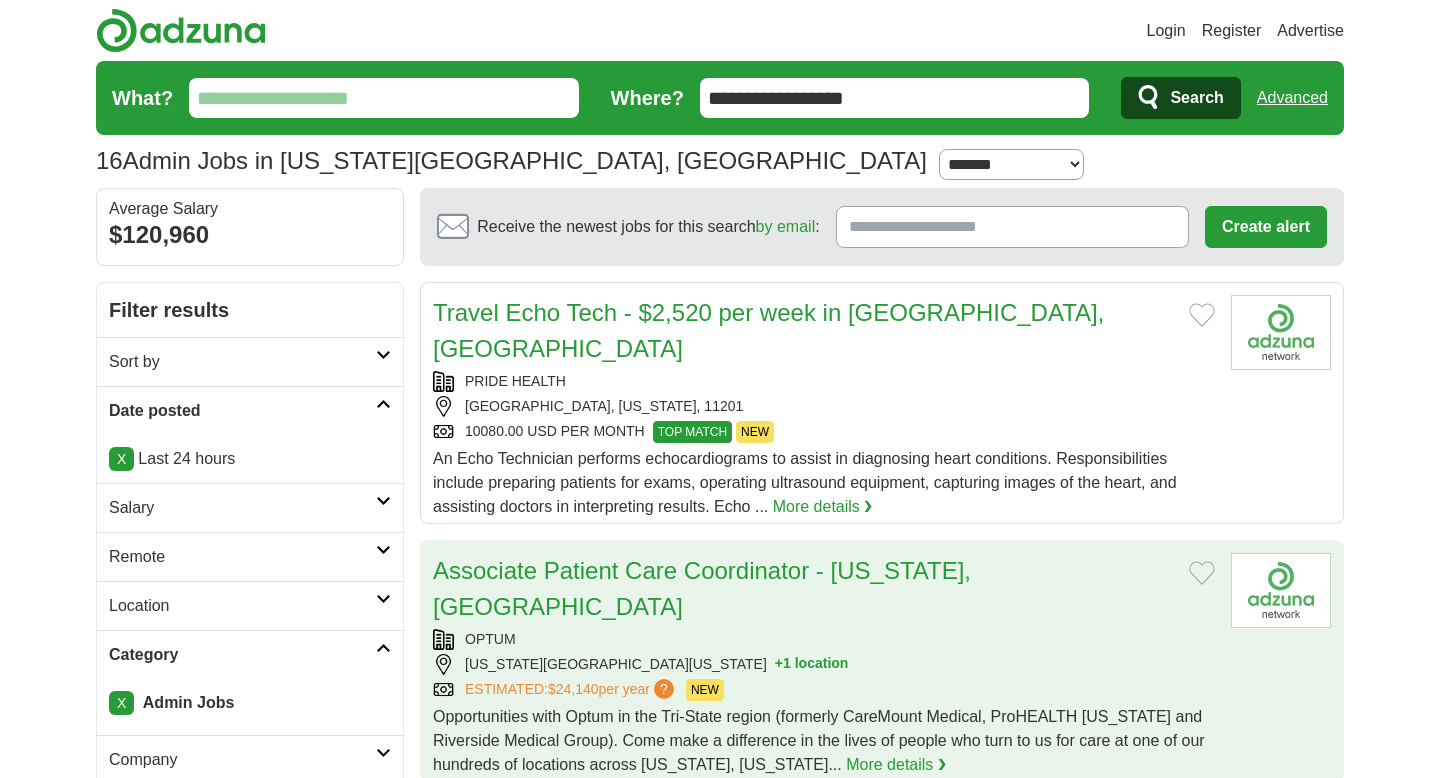scroll, scrollTop: 0, scrollLeft: 0, axis: both 